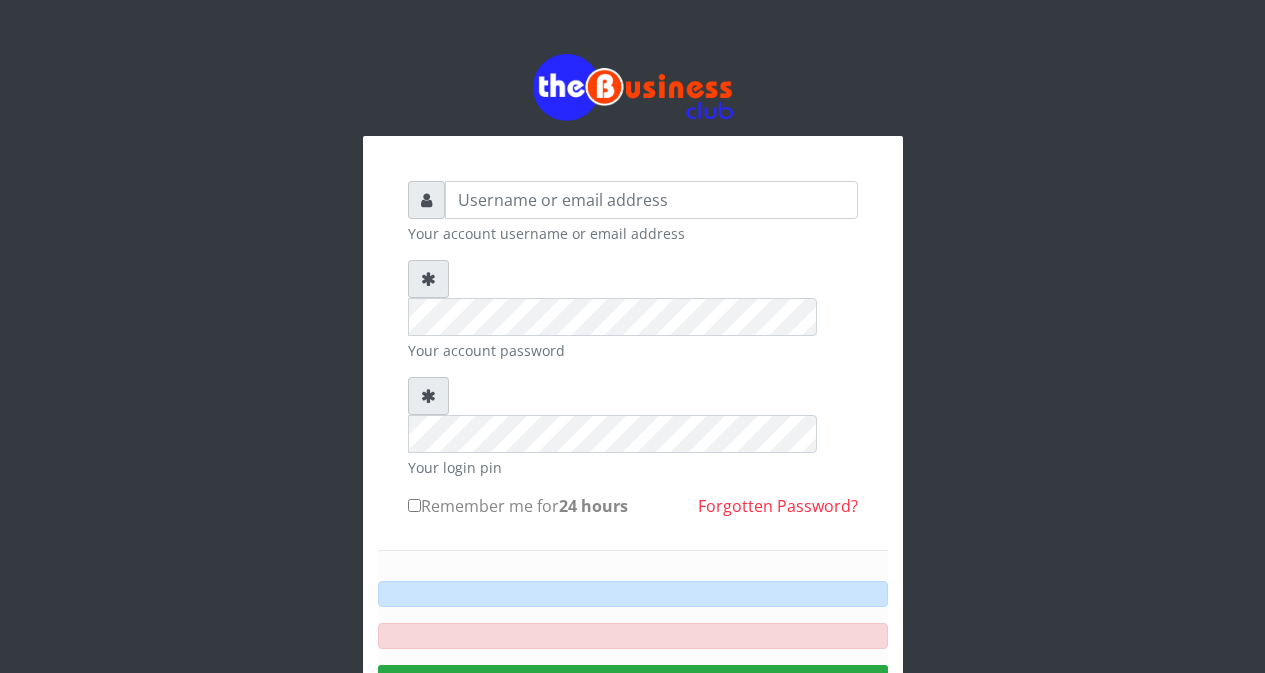 scroll, scrollTop: 0, scrollLeft: 0, axis: both 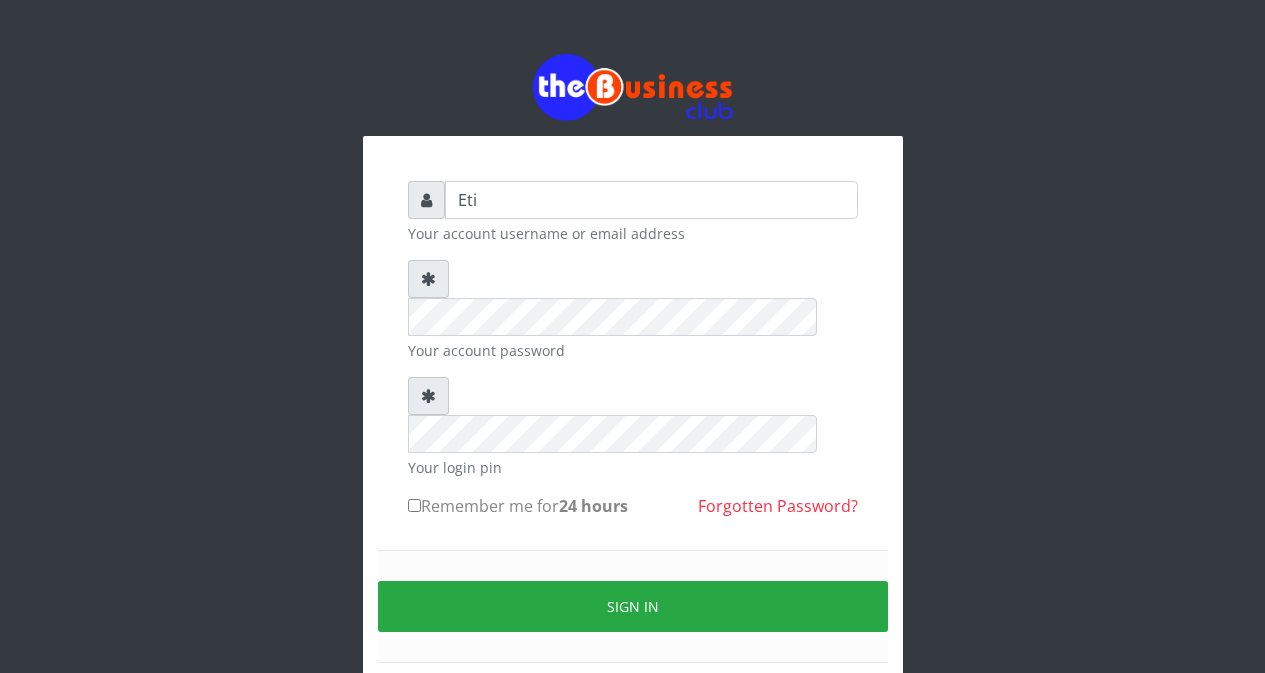 type on "Etinyin" 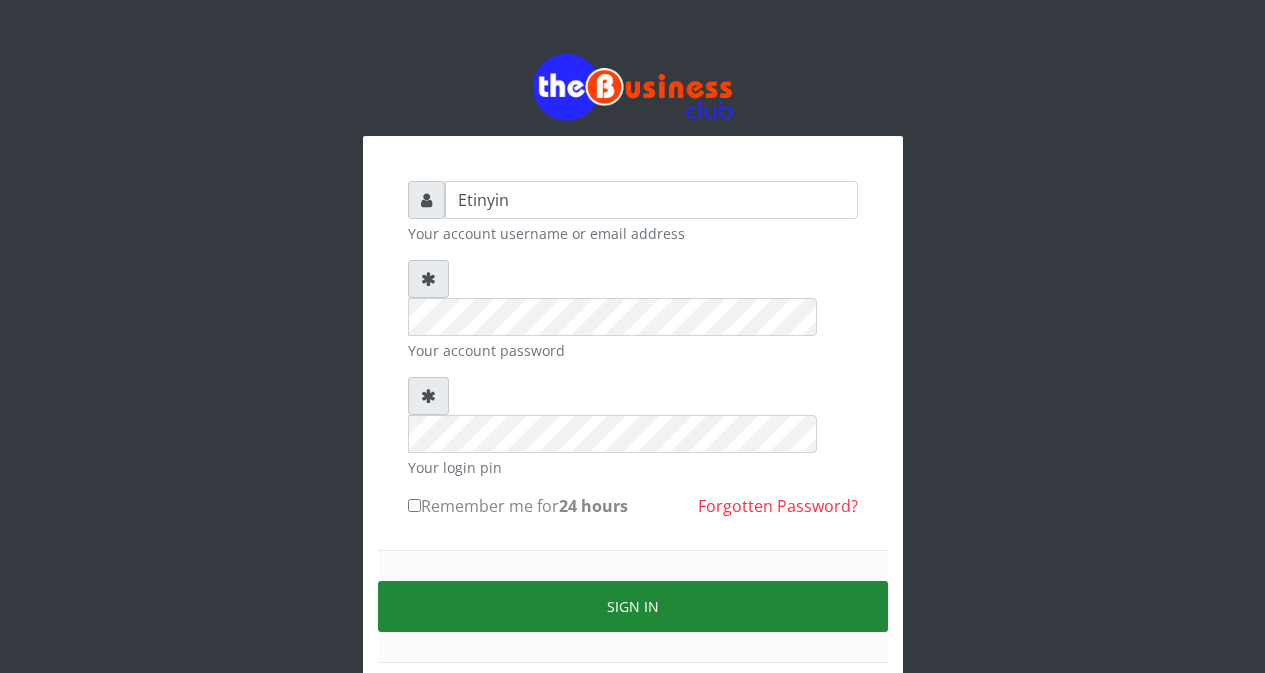 click on "Sign in" at bounding box center (633, 606) 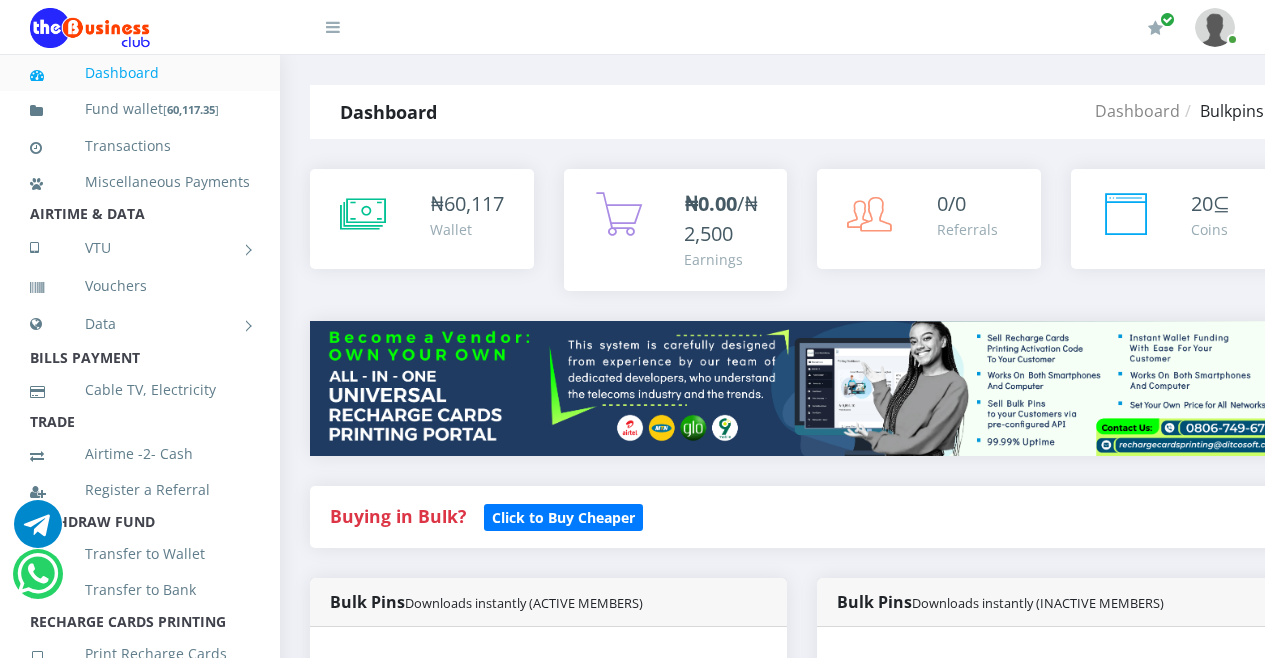 scroll, scrollTop: 0, scrollLeft: 0, axis: both 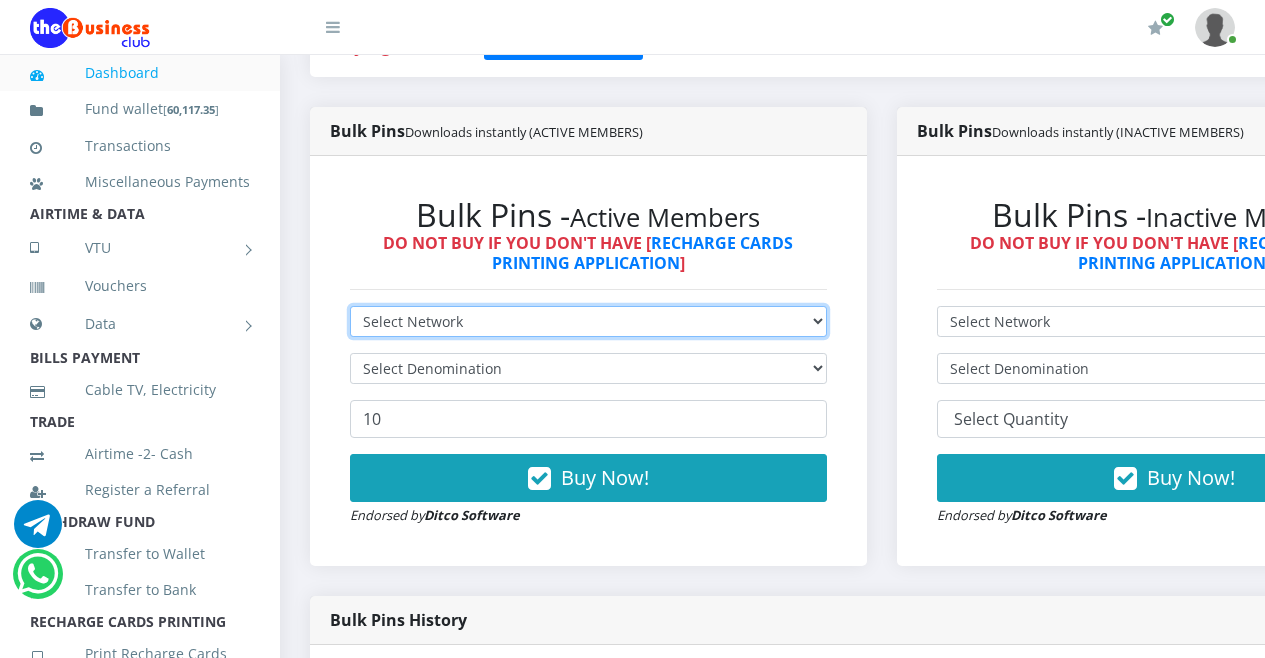 click on "Select Network
MTN
Globacom
9Mobile
Airtel" at bounding box center (588, 321) 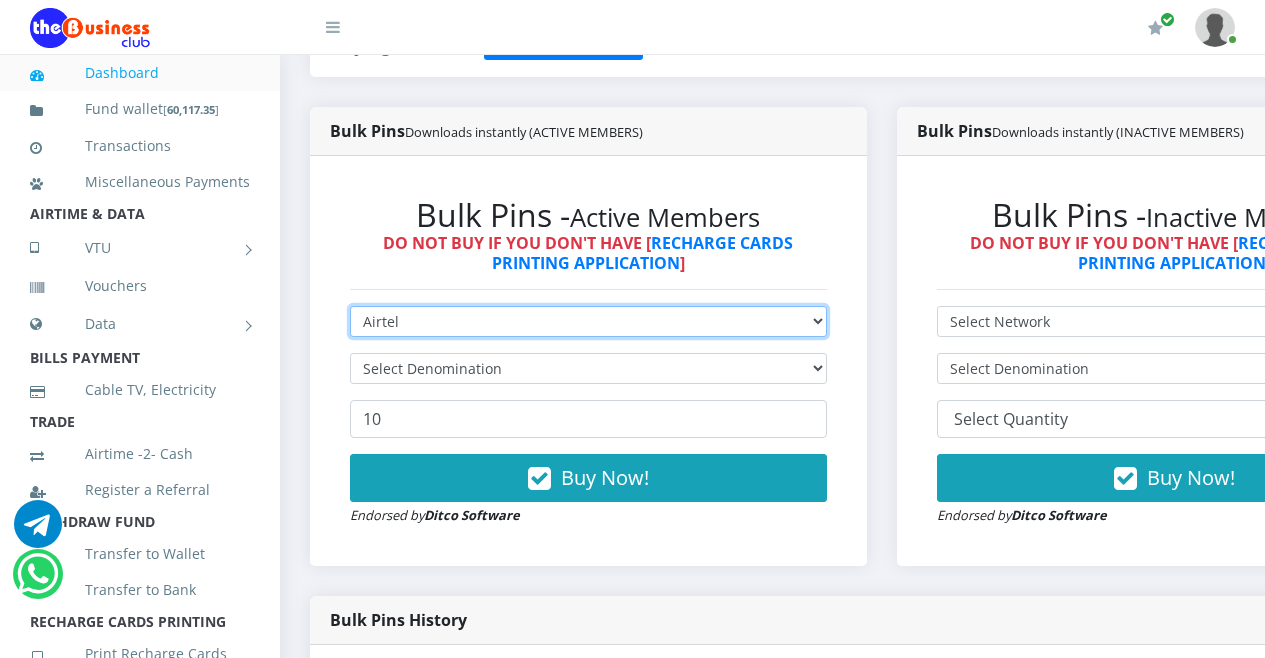 click on "Select Network
MTN
Globacom
9Mobile
Airtel" at bounding box center [588, 321] 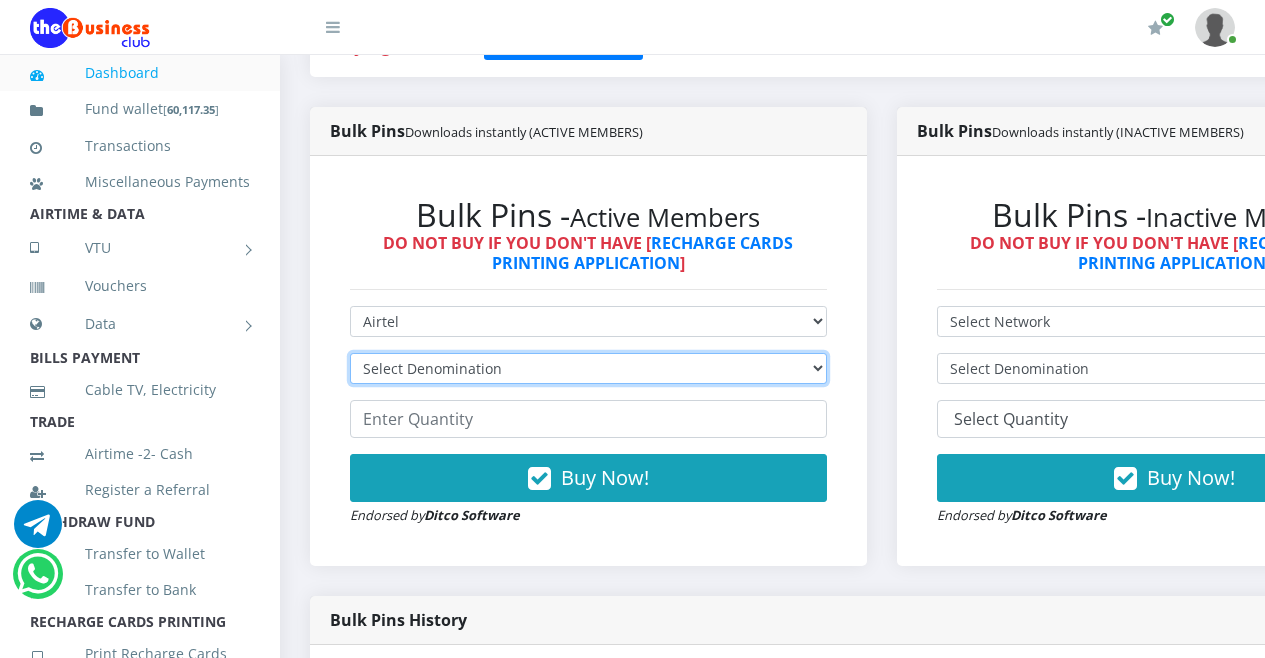 click on "Select Denomination Airtel NGN100 - ₦96.36 Airtel NGN200 - ₦192.72 Airtel NGN500 - ₦481.80 Airtel NGN1000 - ₦963.60" at bounding box center (588, 368) 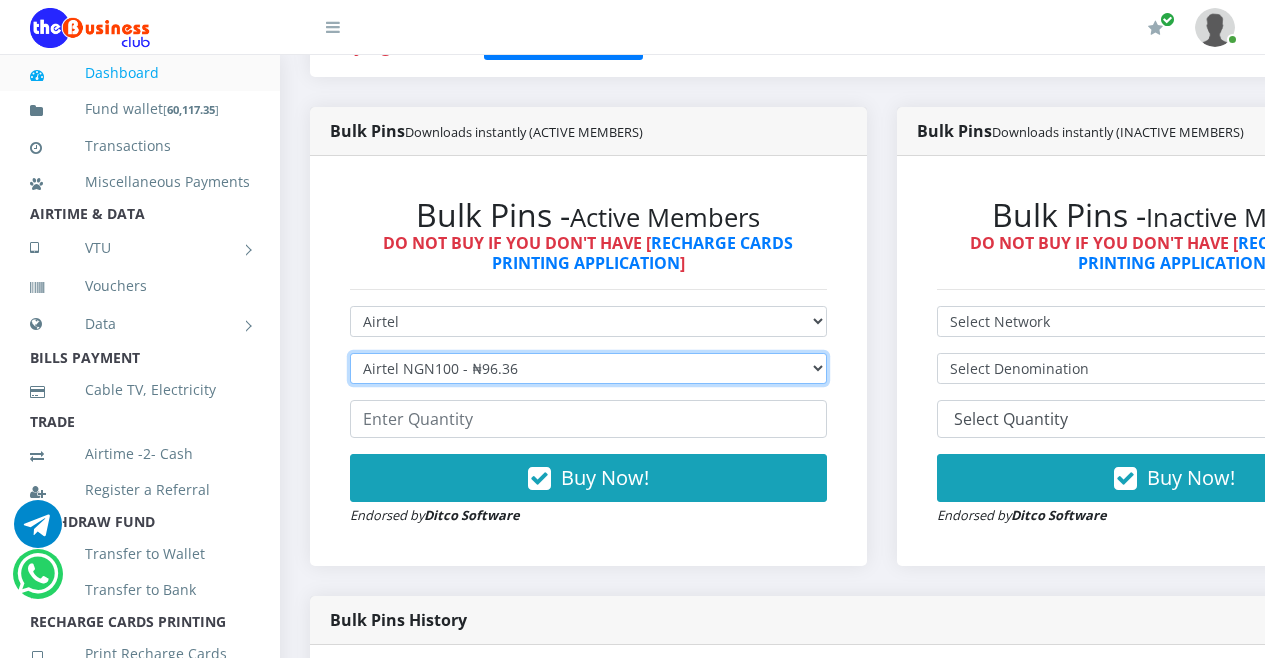 click on "Select Denomination Airtel NGN100 - ₦96.36 Airtel NGN200 - ₦192.72 Airtel NGN500 - ₦481.80 Airtel NGN1000 - ₦963.60" at bounding box center (588, 368) 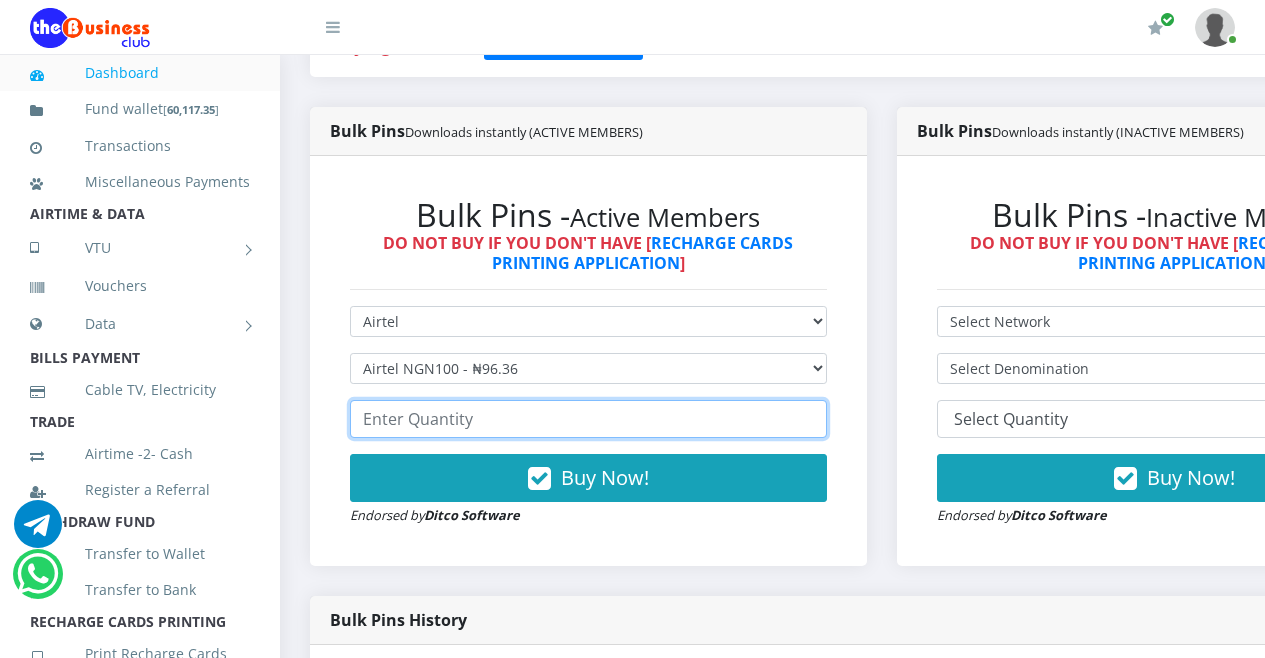 click at bounding box center (588, 419) 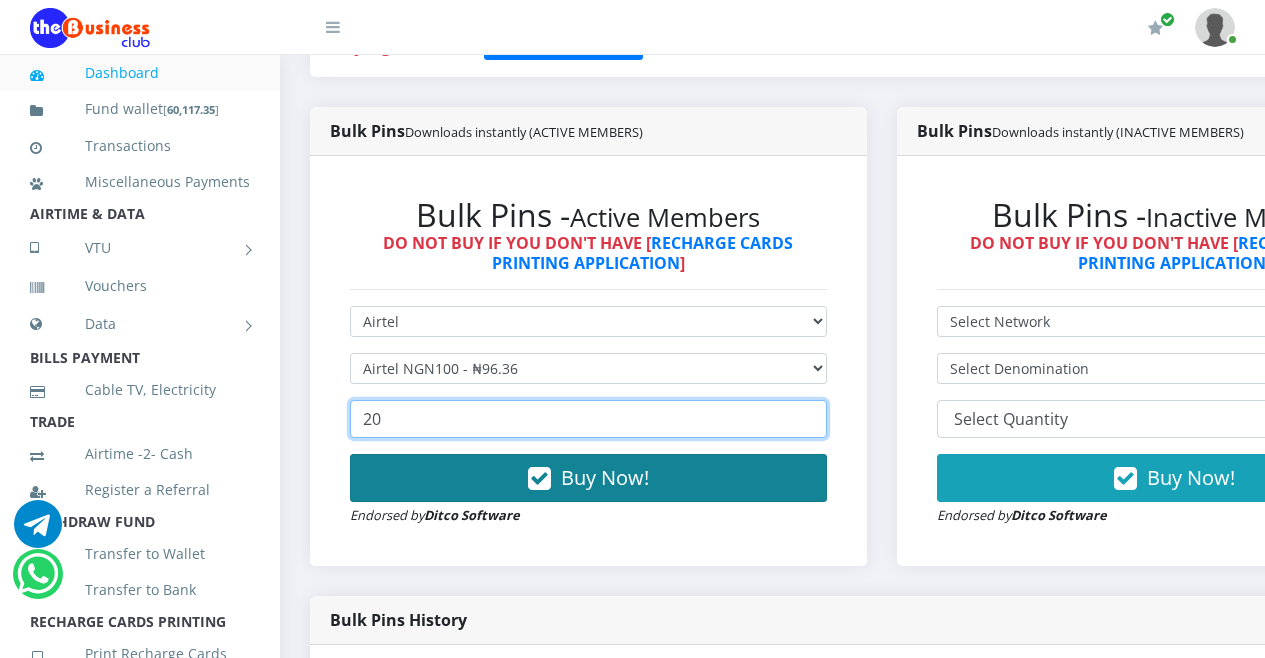 type on "20" 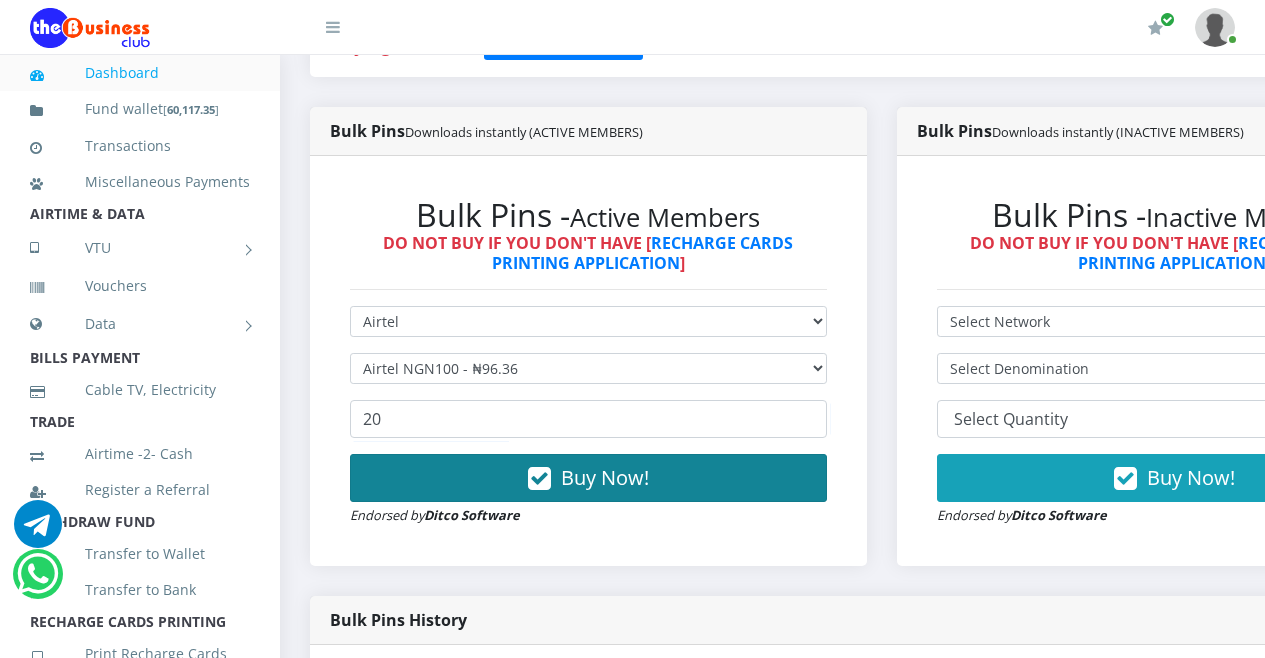 click at bounding box center [539, 479] 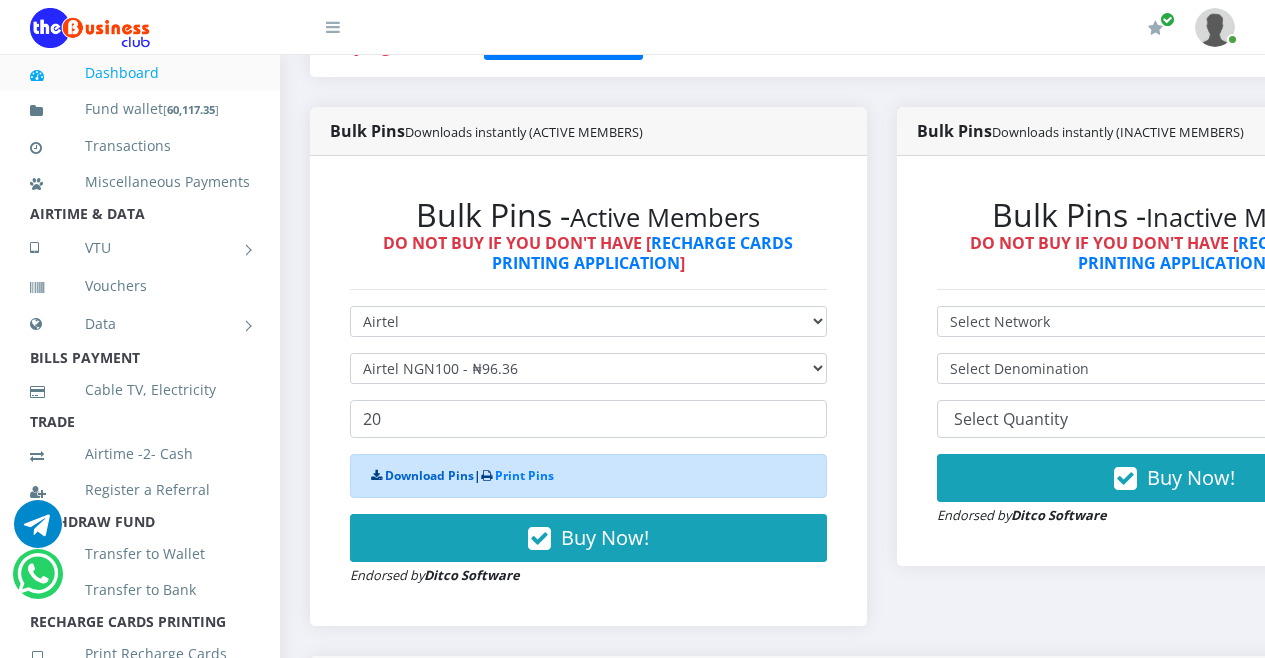 click on "Download Pins" at bounding box center [429, 475] 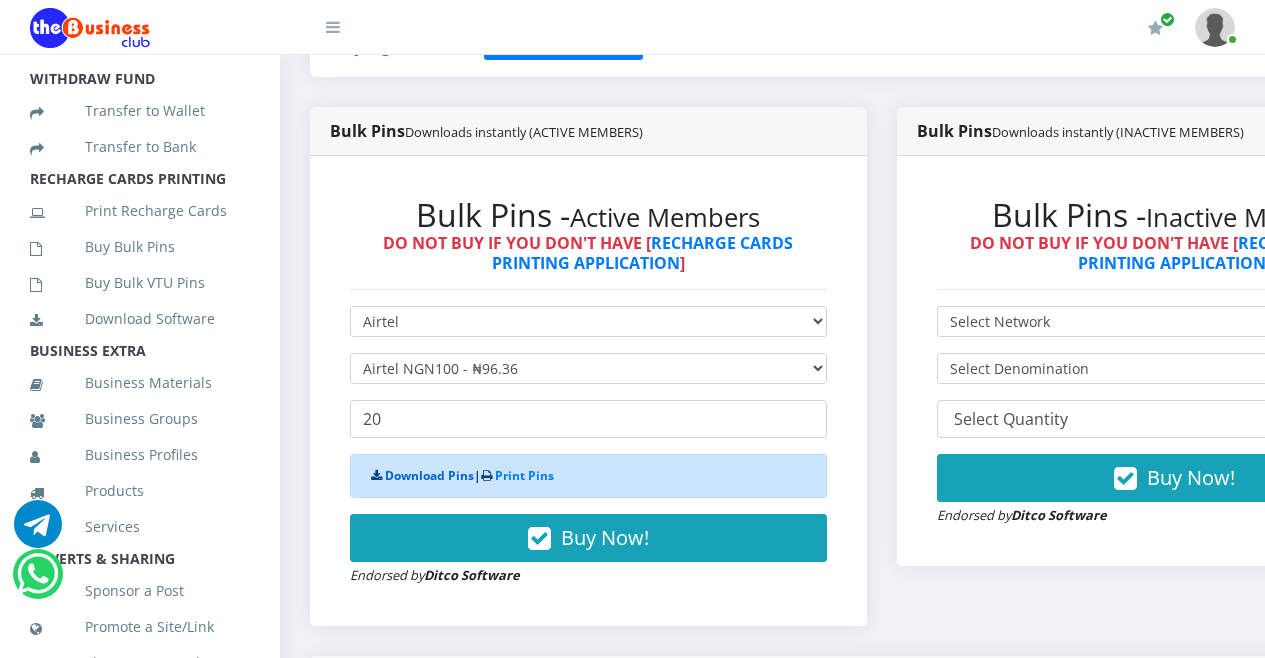 scroll, scrollTop: 466, scrollLeft: 0, axis: vertical 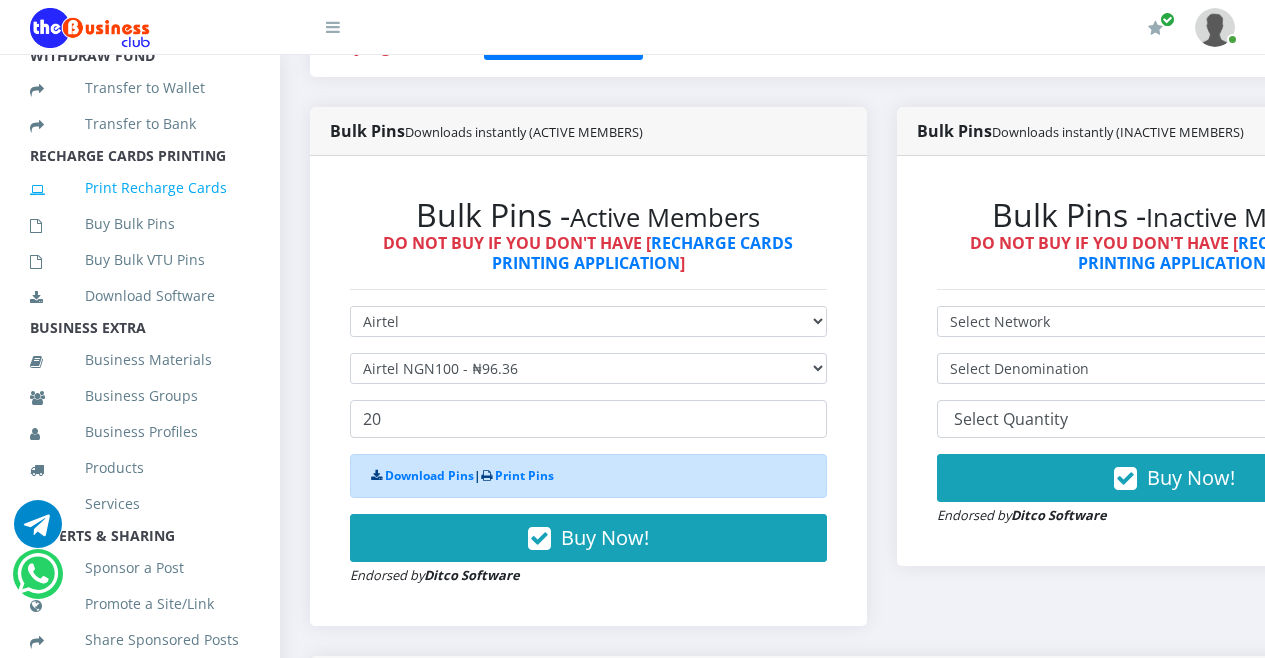 click on "Print Recharge Cards" at bounding box center (140, 188) 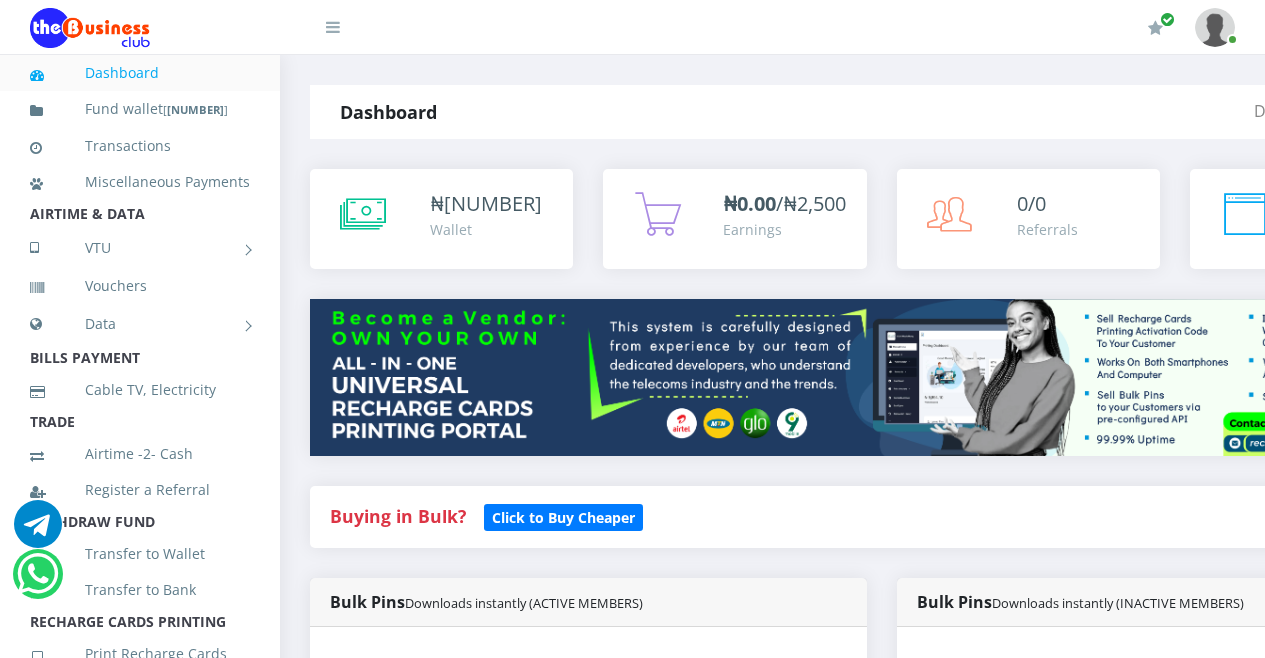 scroll, scrollTop: 0, scrollLeft: 0, axis: both 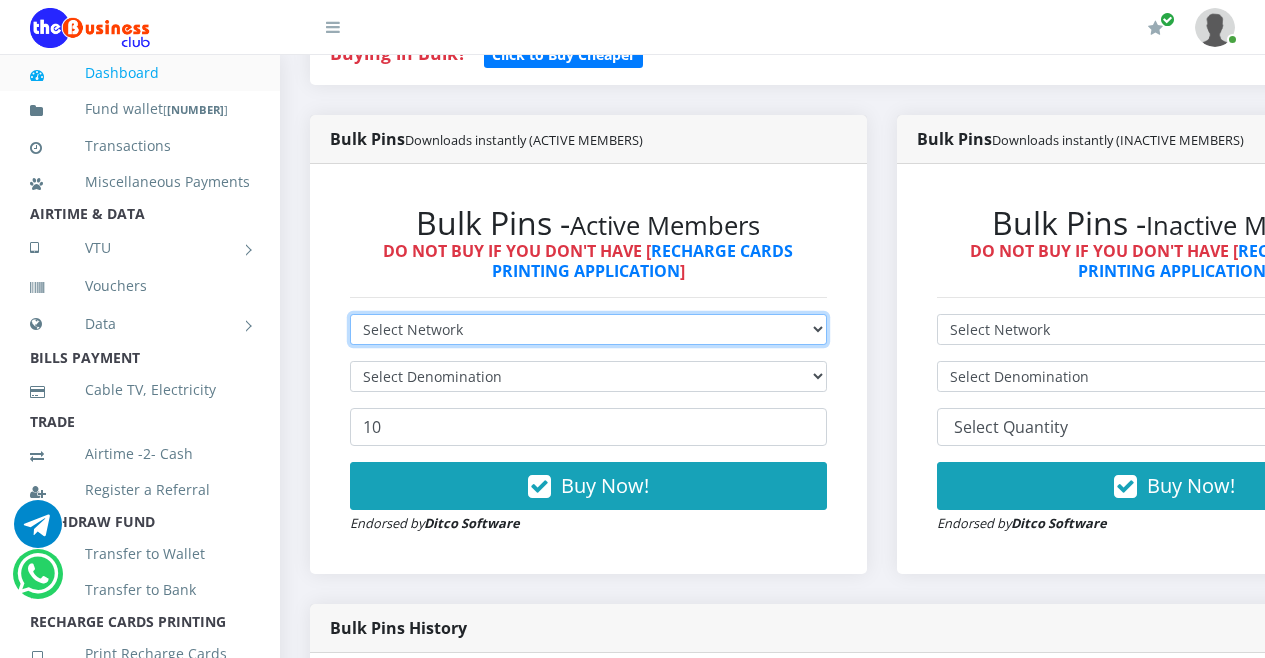 click on "Select Network
MTN
Globacom
9Mobile
Airtel" at bounding box center [588, 329] 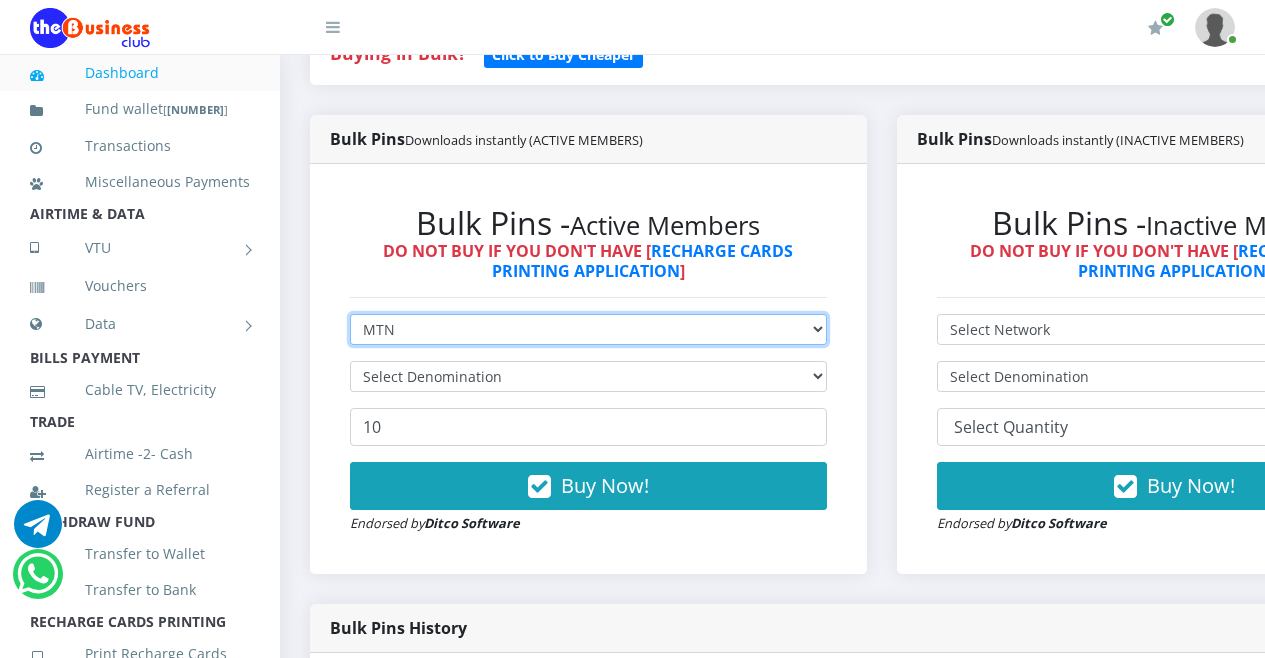 click on "Select Network
MTN
Globacom
9Mobile
Airtel" at bounding box center (588, 329) 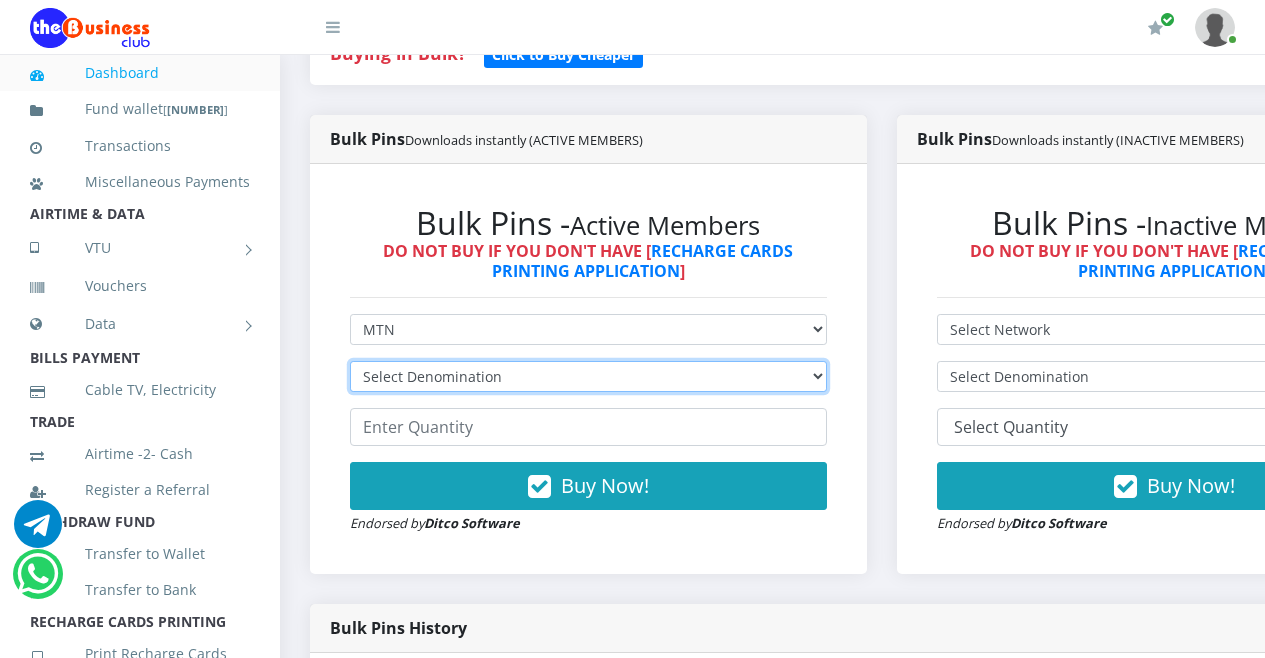 click on "Select Denomination MTN NGN100 - ₦96.94 MTN NGN200 - ₦193.88 MTN NGN400 - ₦387.76 MTN NGN500 - ₦484.70 MTN NGN1000 - ₦969.40 MTN NGN1500 - ₦1,454.10" at bounding box center [588, 376] 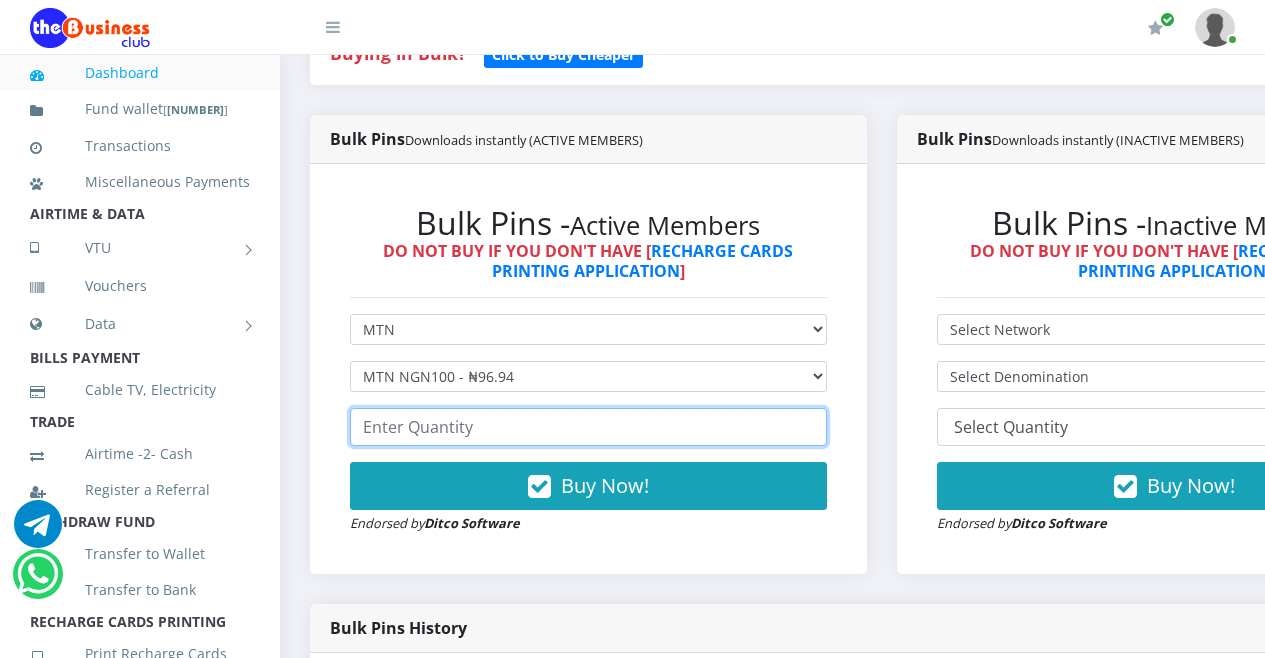 click at bounding box center [588, 427] 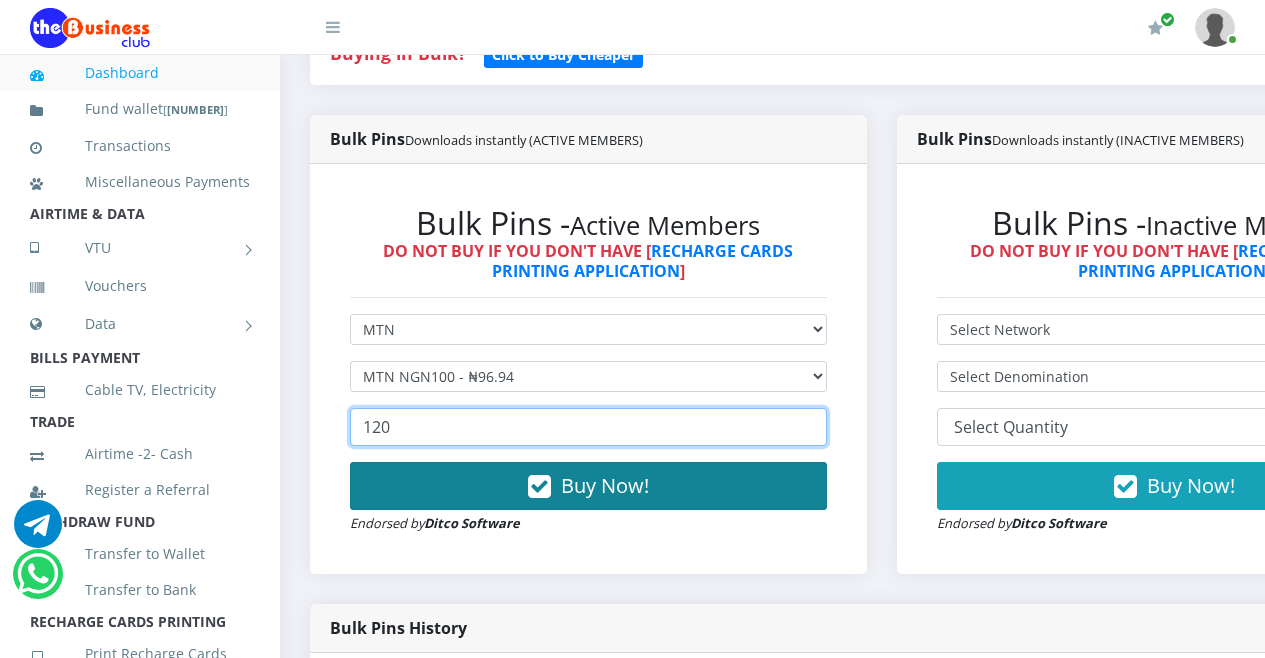 type on "120" 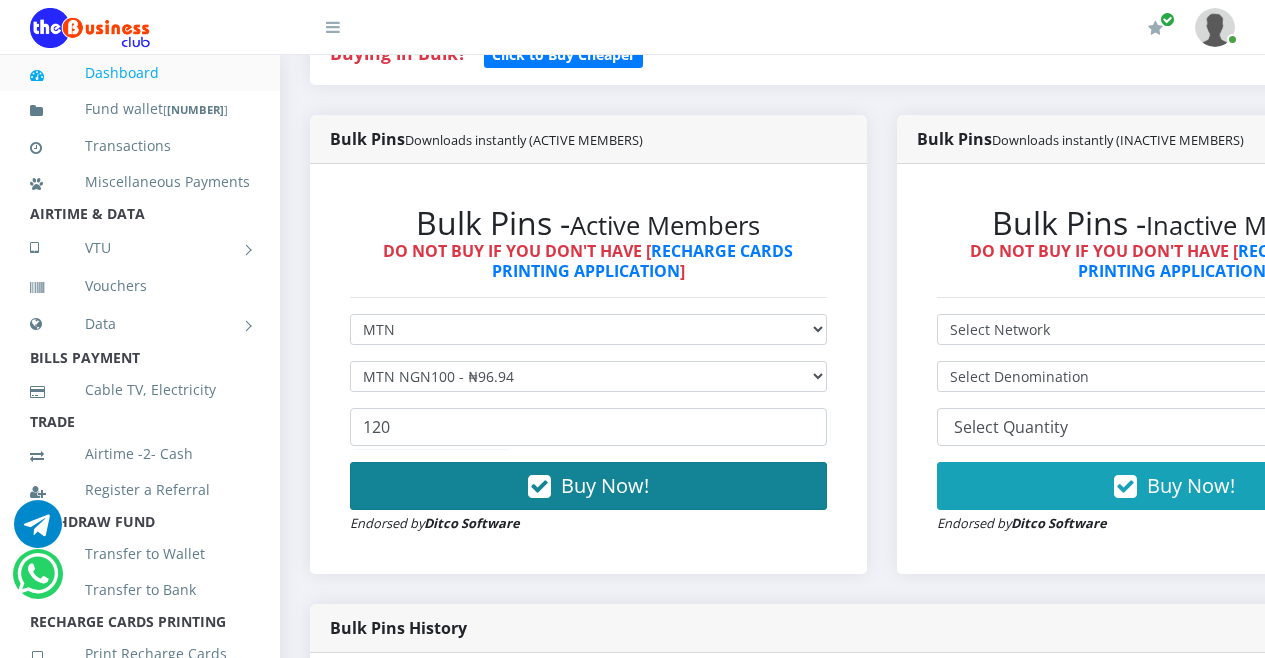 click at bounding box center (539, 487) 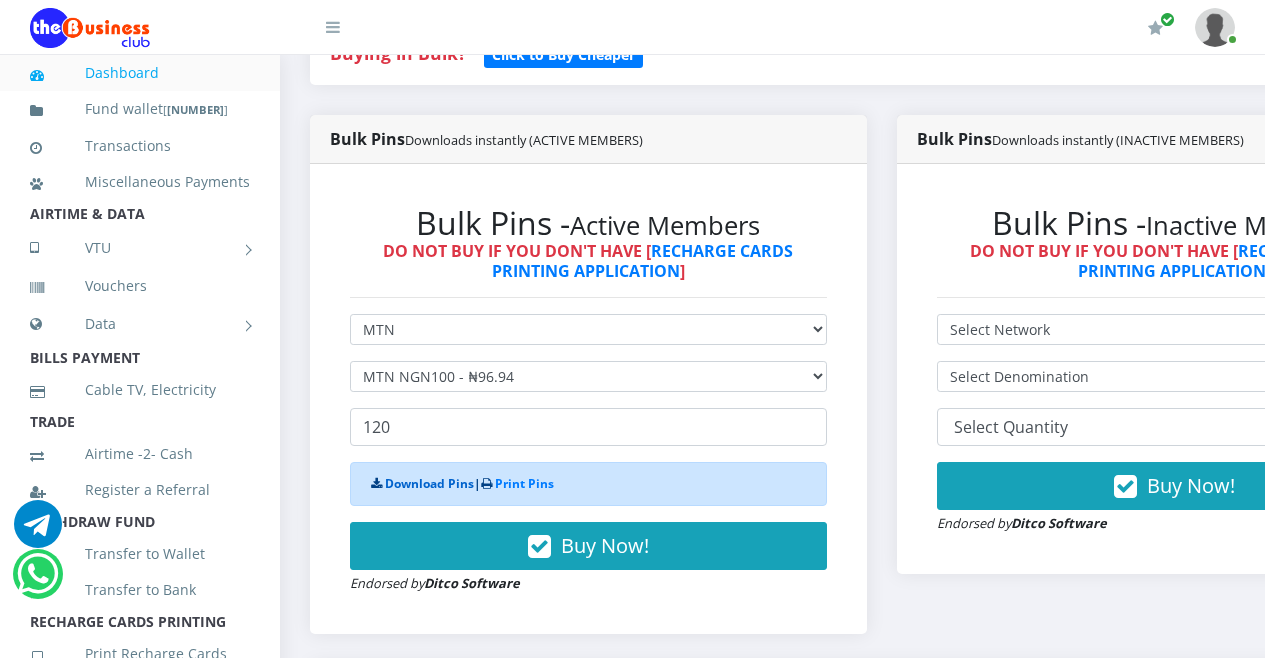 click on "Download Pins" at bounding box center (429, 483) 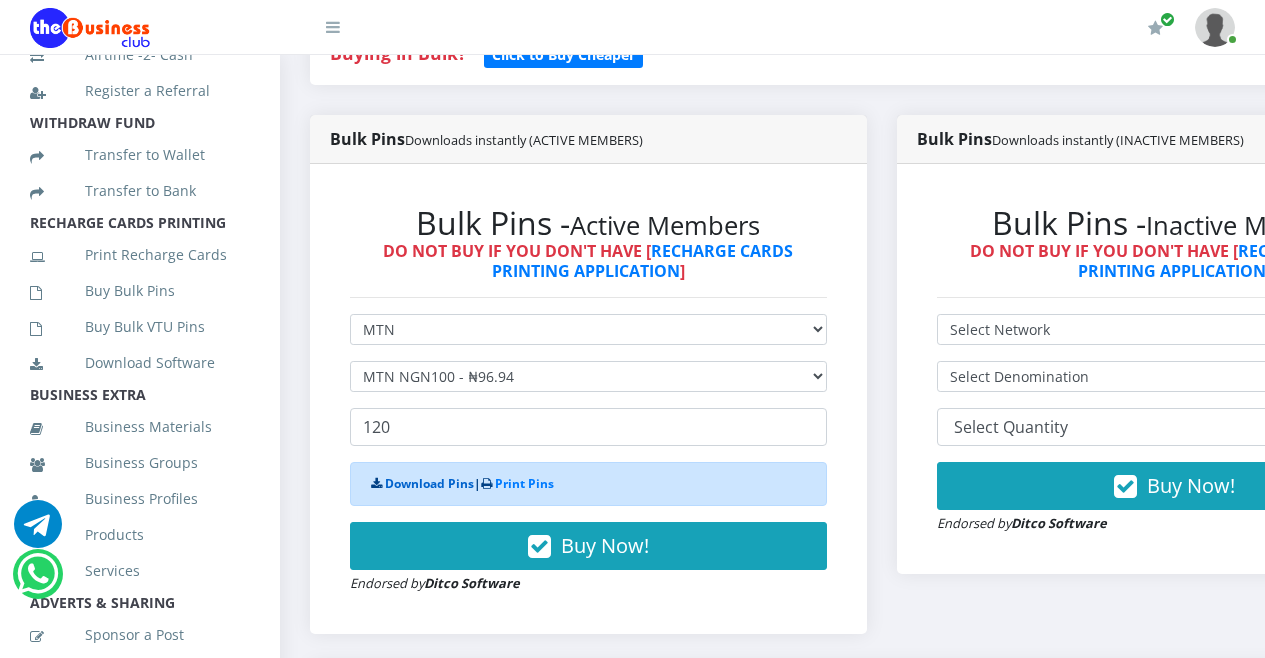 scroll, scrollTop: 436, scrollLeft: 0, axis: vertical 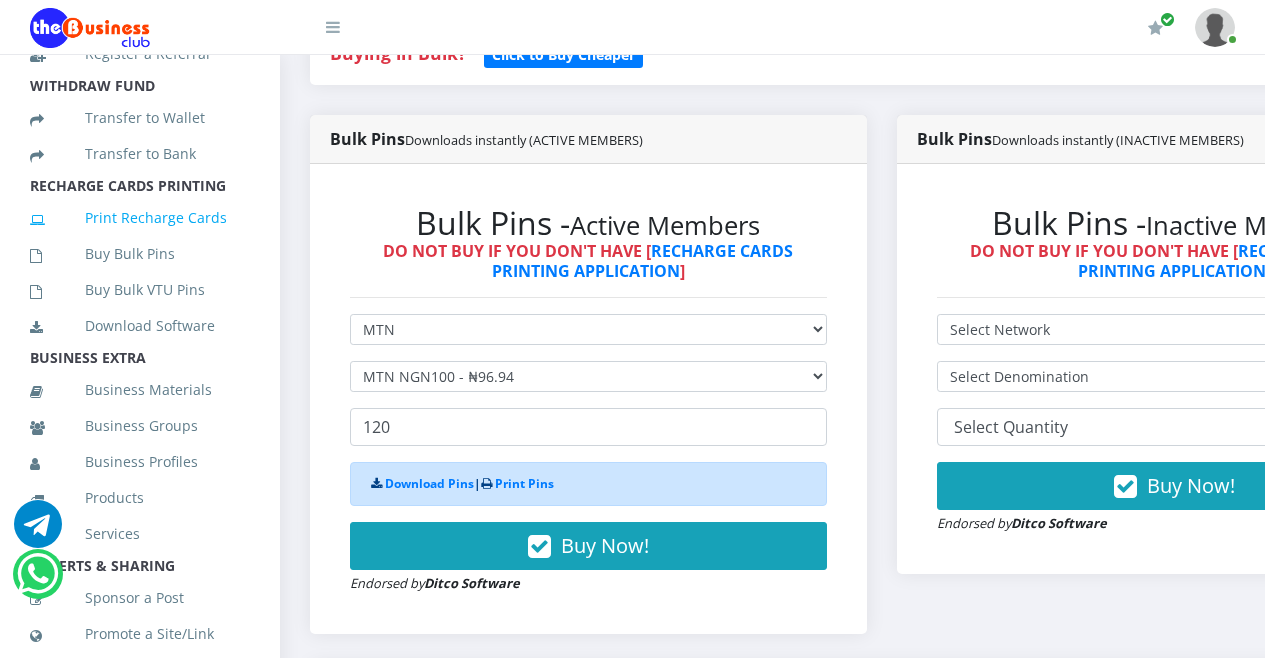 click on "Print Recharge Cards" at bounding box center [140, 218] 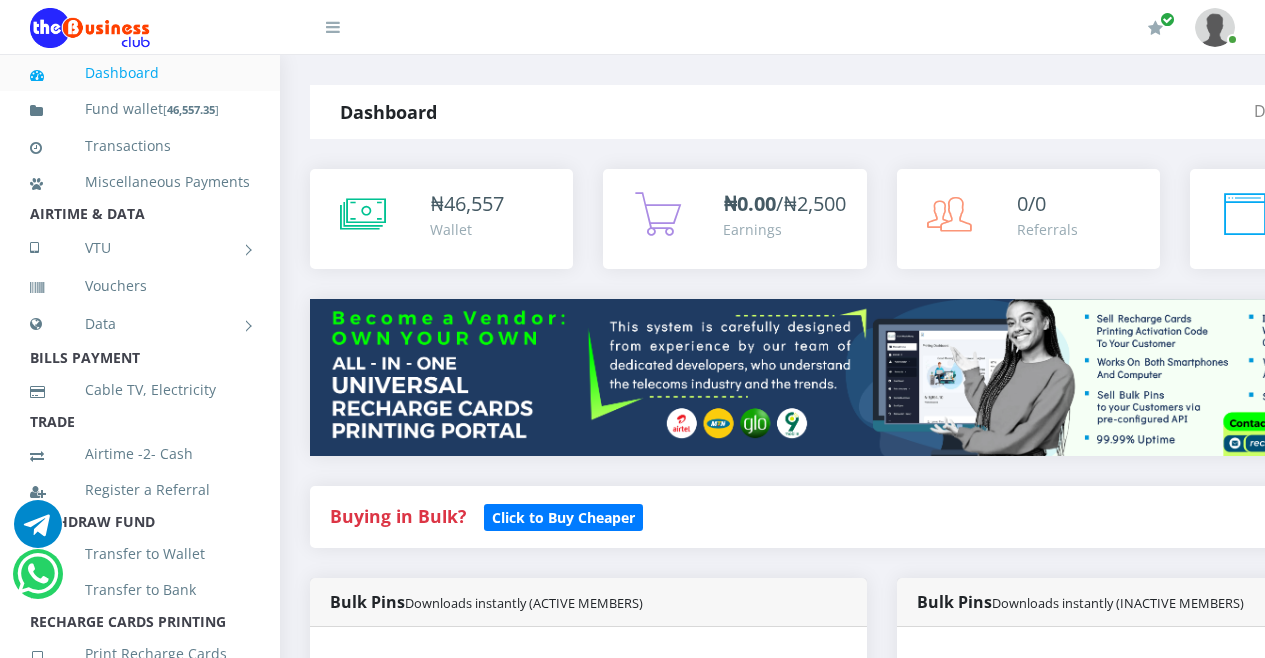 scroll, scrollTop: 0, scrollLeft: 0, axis: both 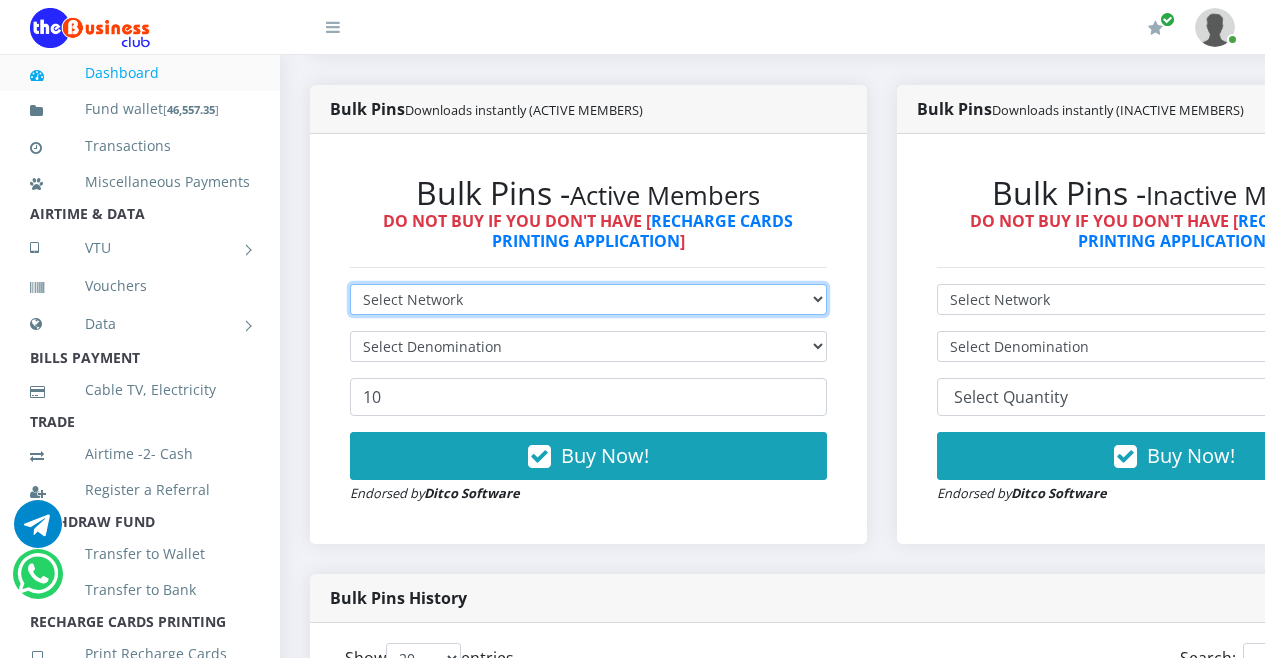 click on "Select Network
MTN
Globacom
9Mobile
Airtel" at bounding box center [588, 299] 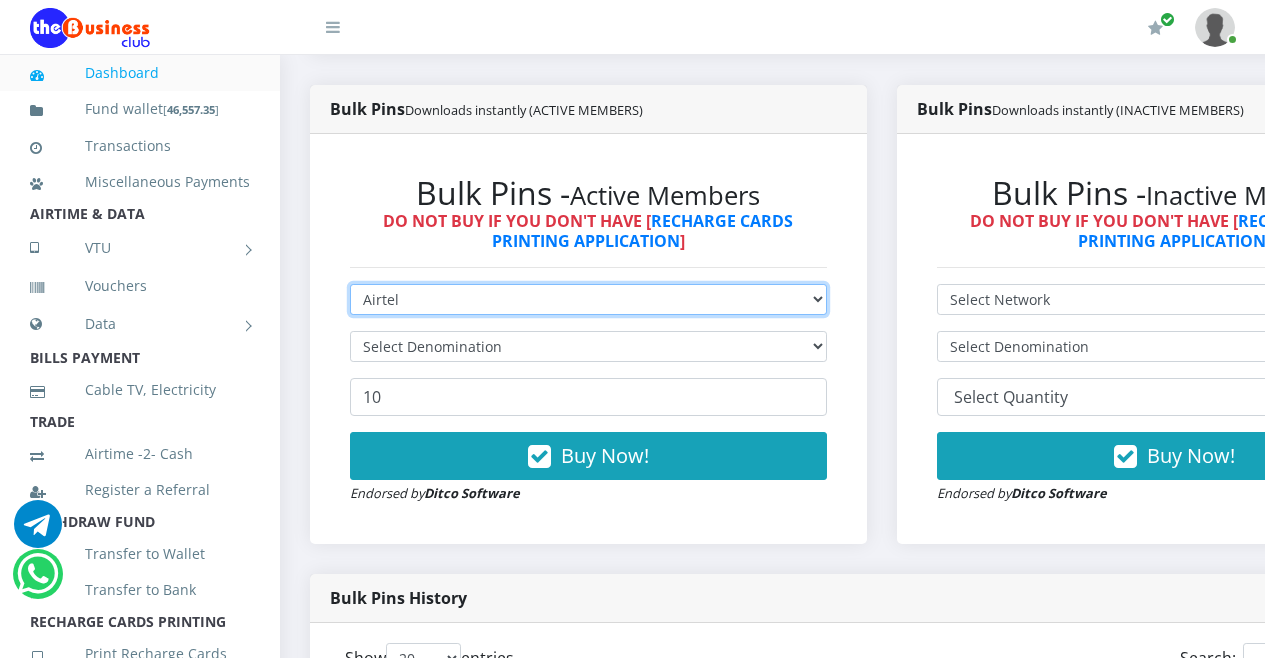 click on "Select Network
MTN
Globacom
9Mobile
Airtel" at bounding box center [588, 299] 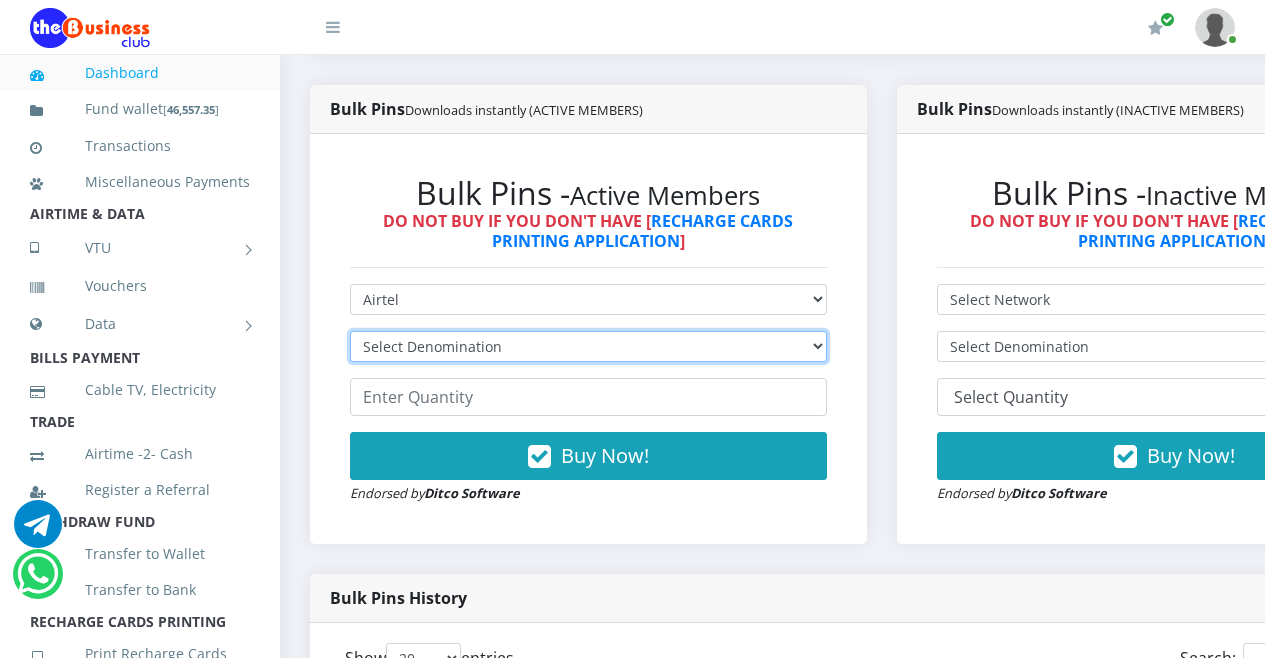 click on "Select Denomination Airtel NGN100 - ₦96.36 Airtel NGN200 - ₦192.72 Airtel NGN500 - ₦481.80 Airtel NGN1000 - ₦963.60" at bounding box center (588, 346) 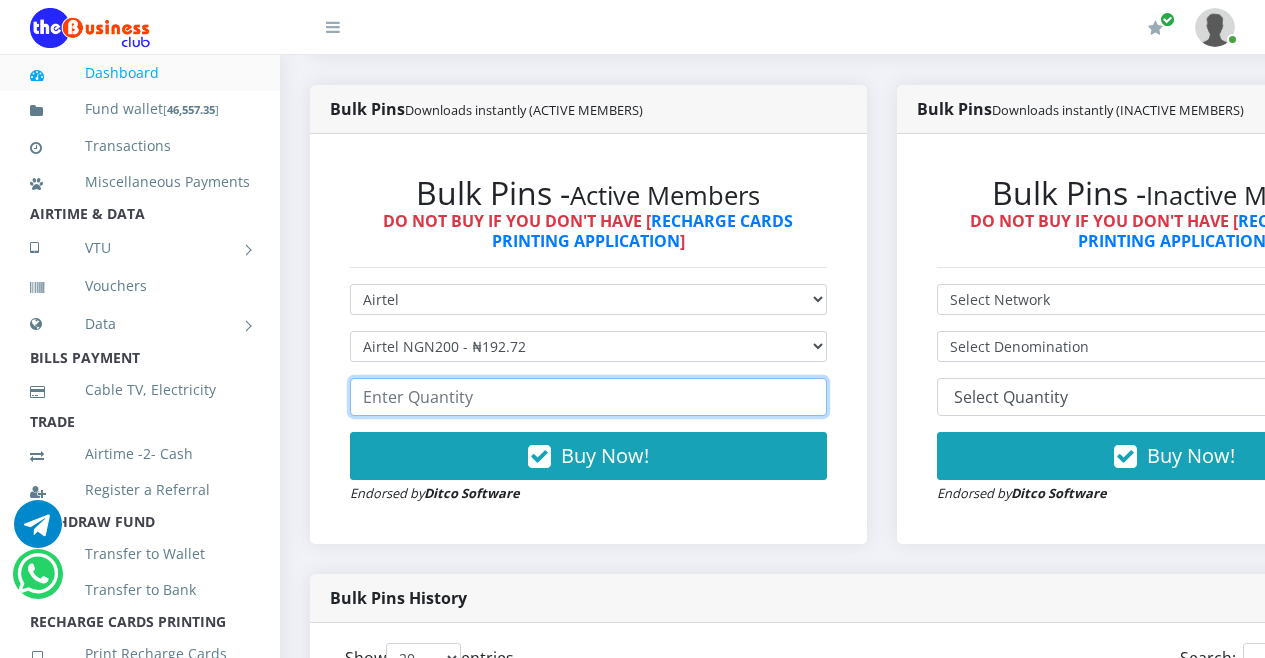click at bounding box center [588, 397] 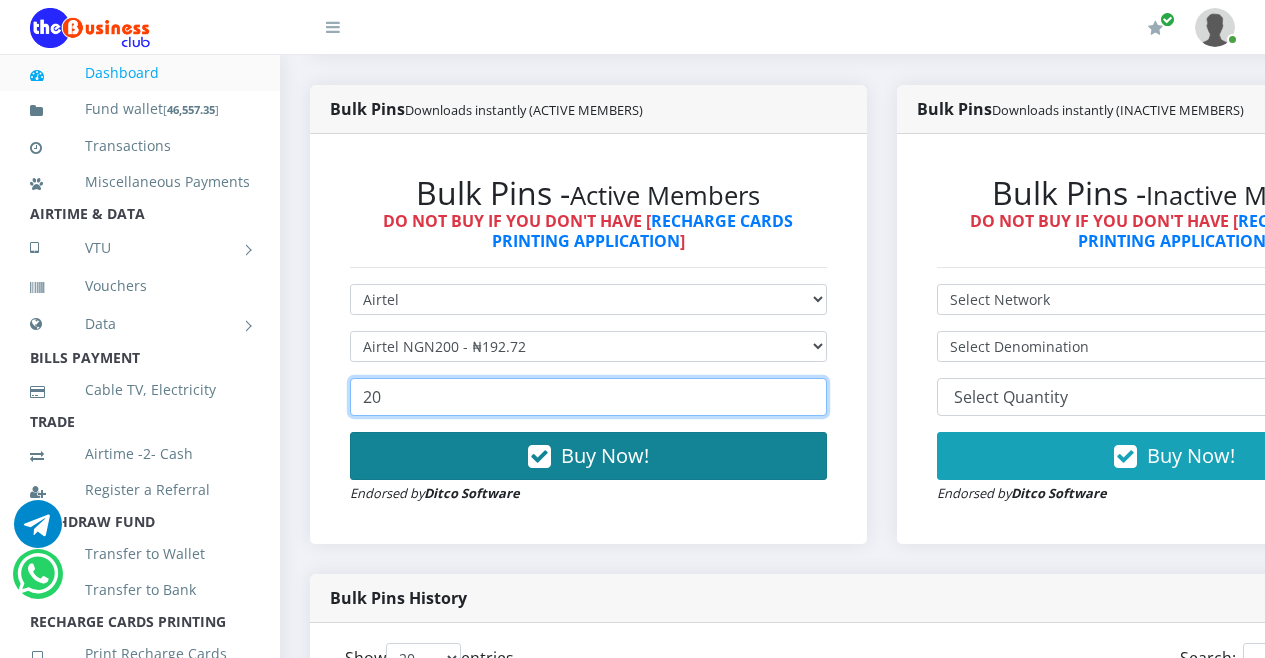 type on "20" 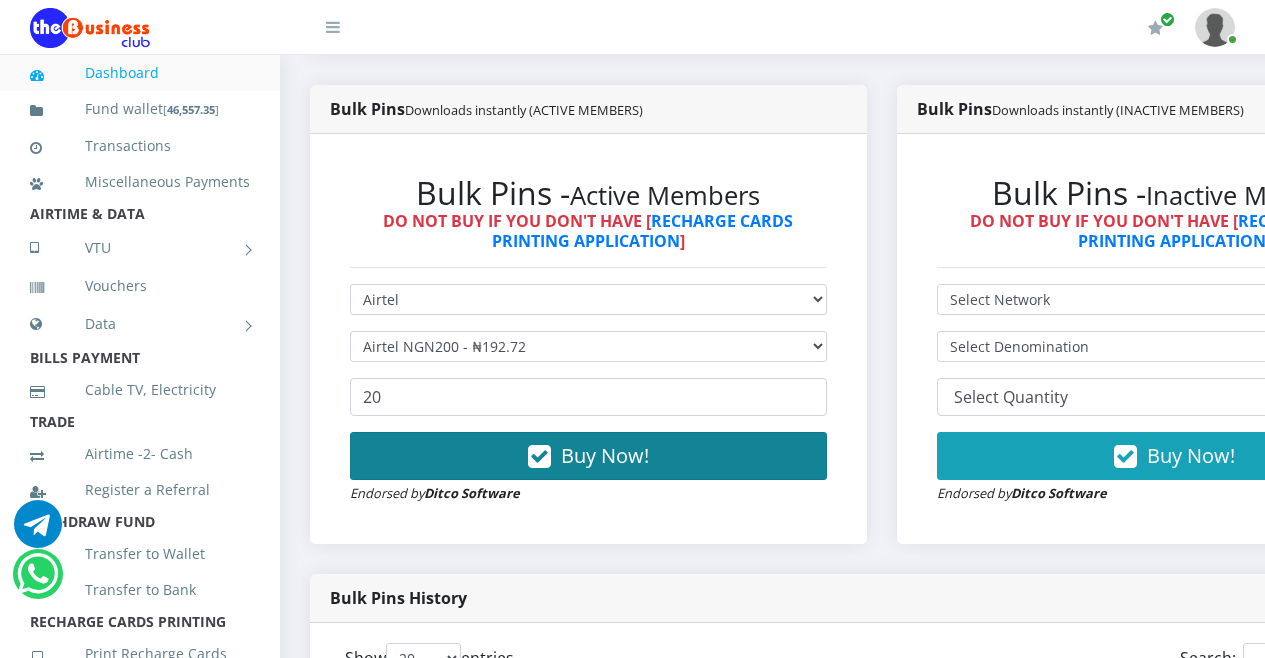 click at bounding box center [539, 457] 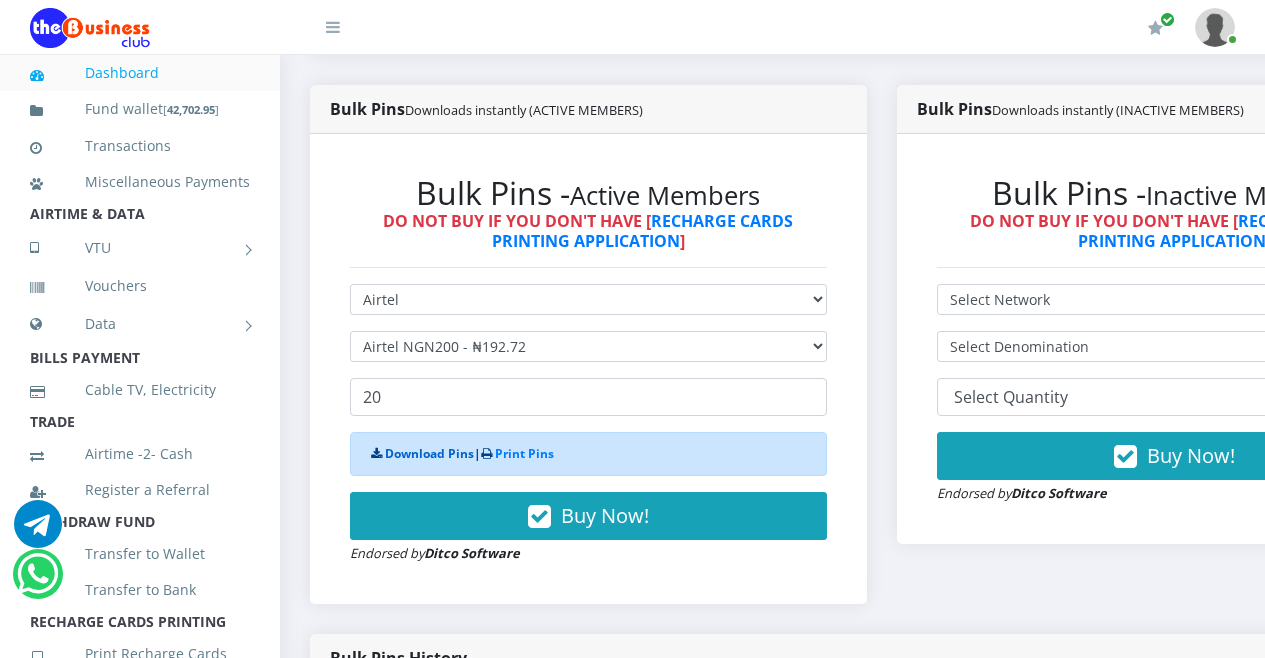 click on "Download Pins" at bounding box center [429, 453] 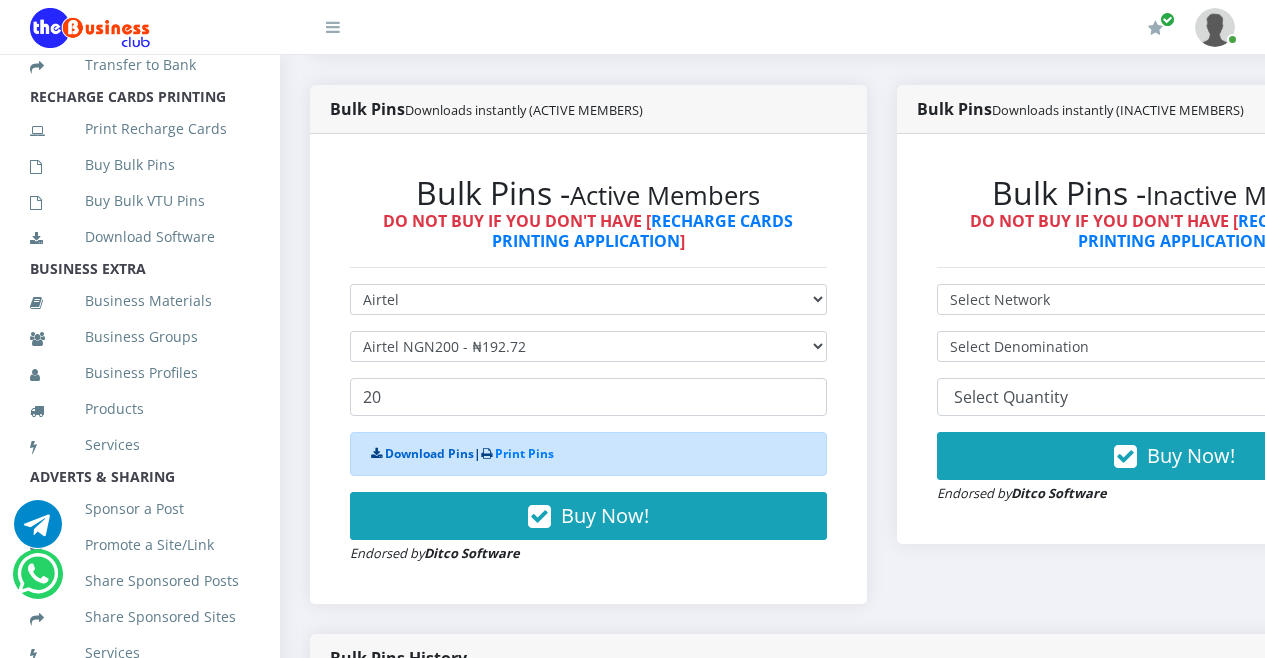 scroll, scrollTop: 574, scrollLeft: 0, axis: vertical 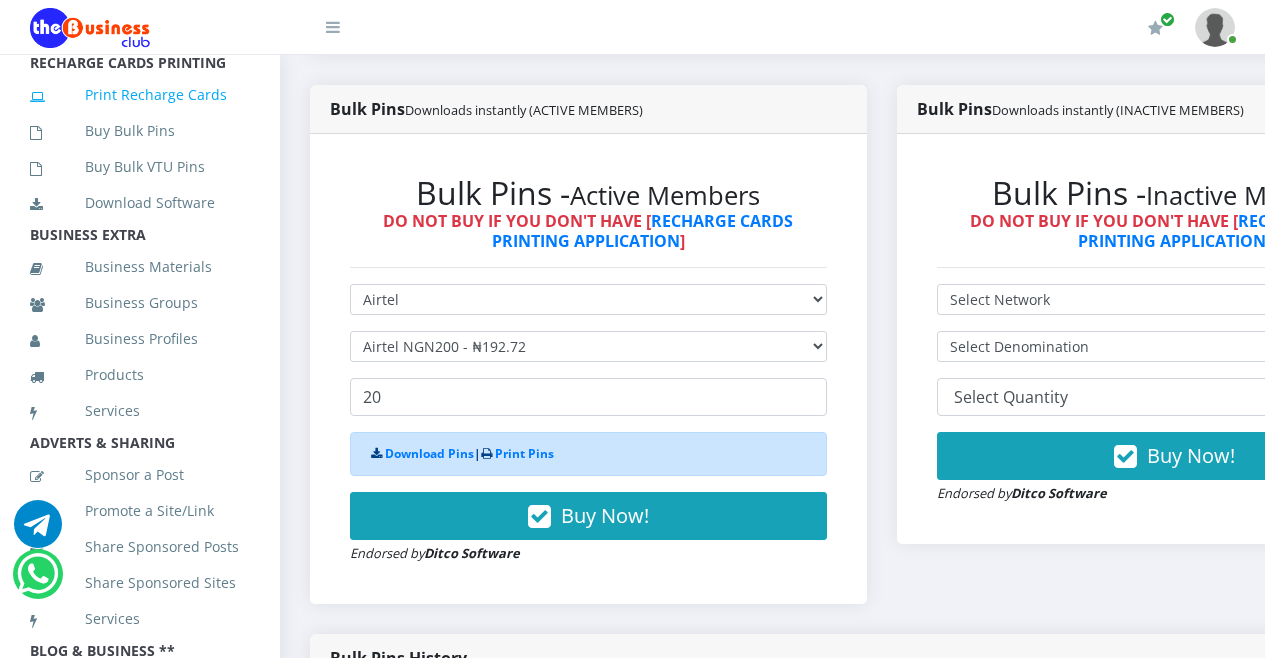 click on "Print Recharge Cards" at bounding box center (140, 95) 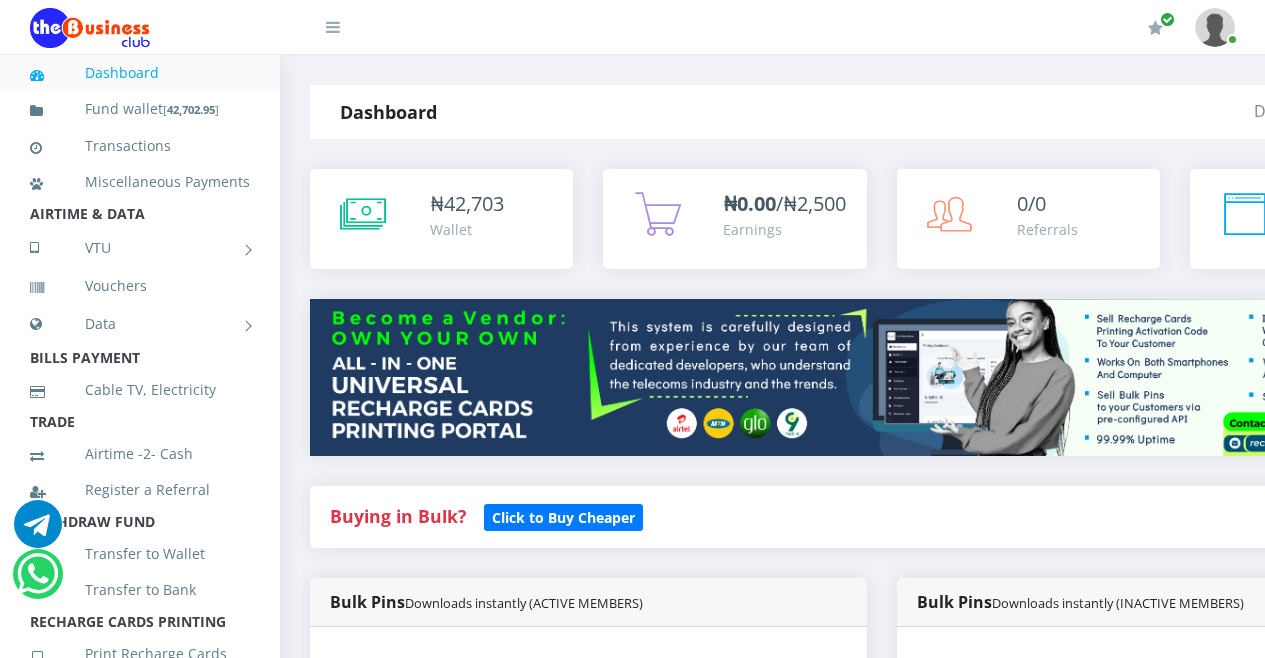 scroll, scrollTop: 0, scrollLeft: 0, axis: both 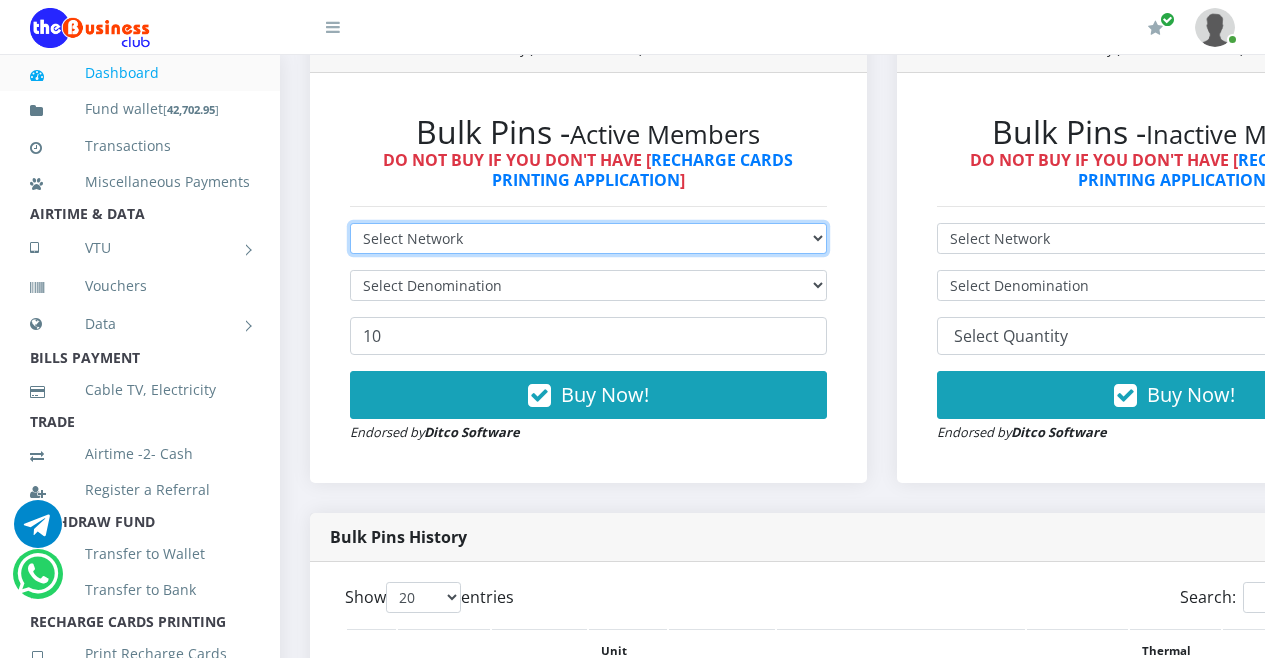 click on "Select Network
MTN
Globacom
9Mobile
Airtel" at bounding box center [588, 238] 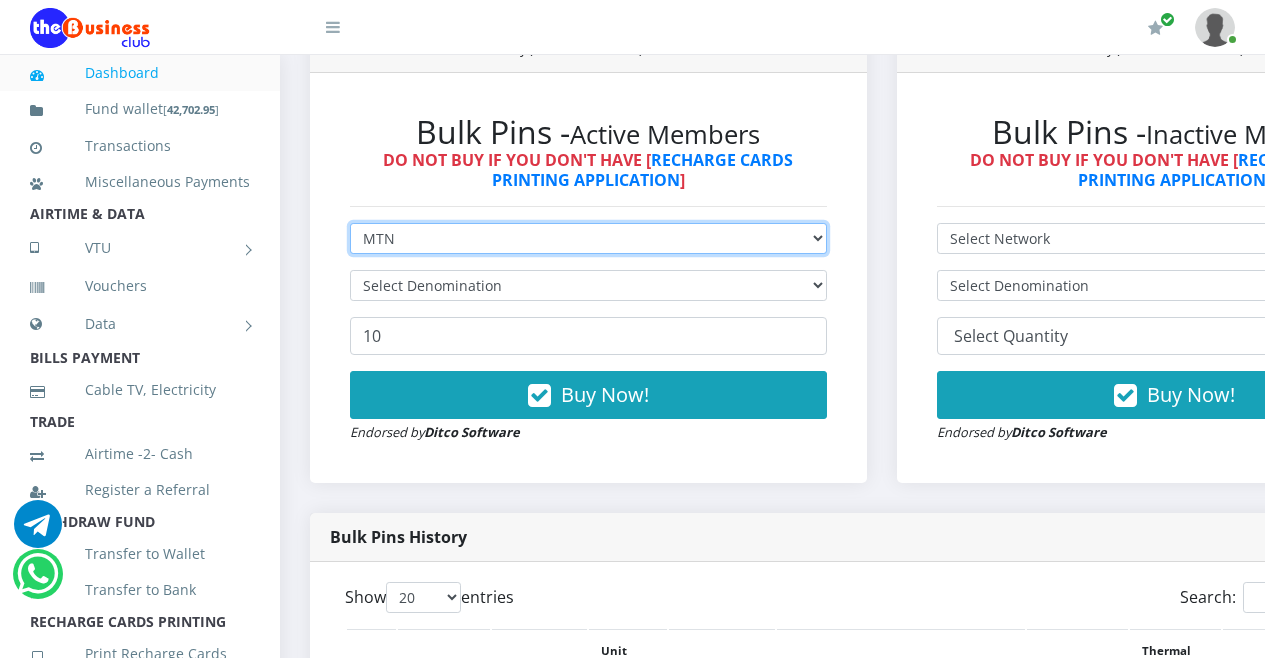 click on "Select Network
MTN
Globacom
9Mobile
Airtel" at bounding box center (588, 238) 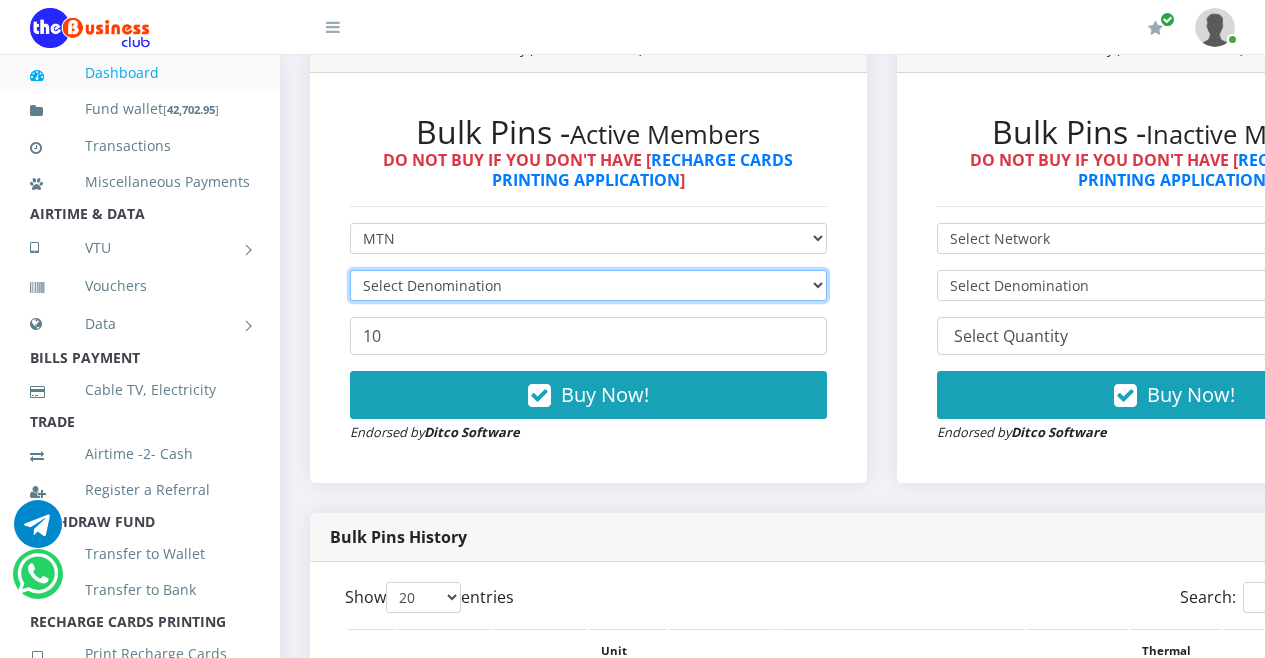 click on "Select Denomination" at bounding box center [588, 285] 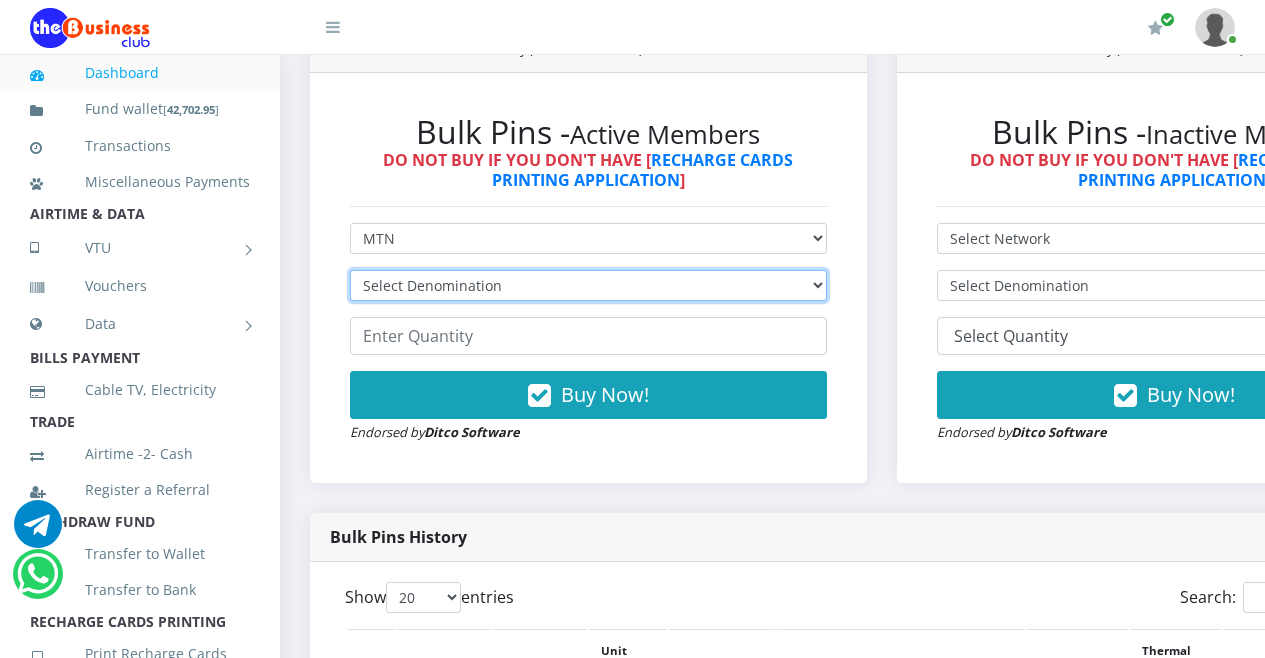 select on "193.88-200" 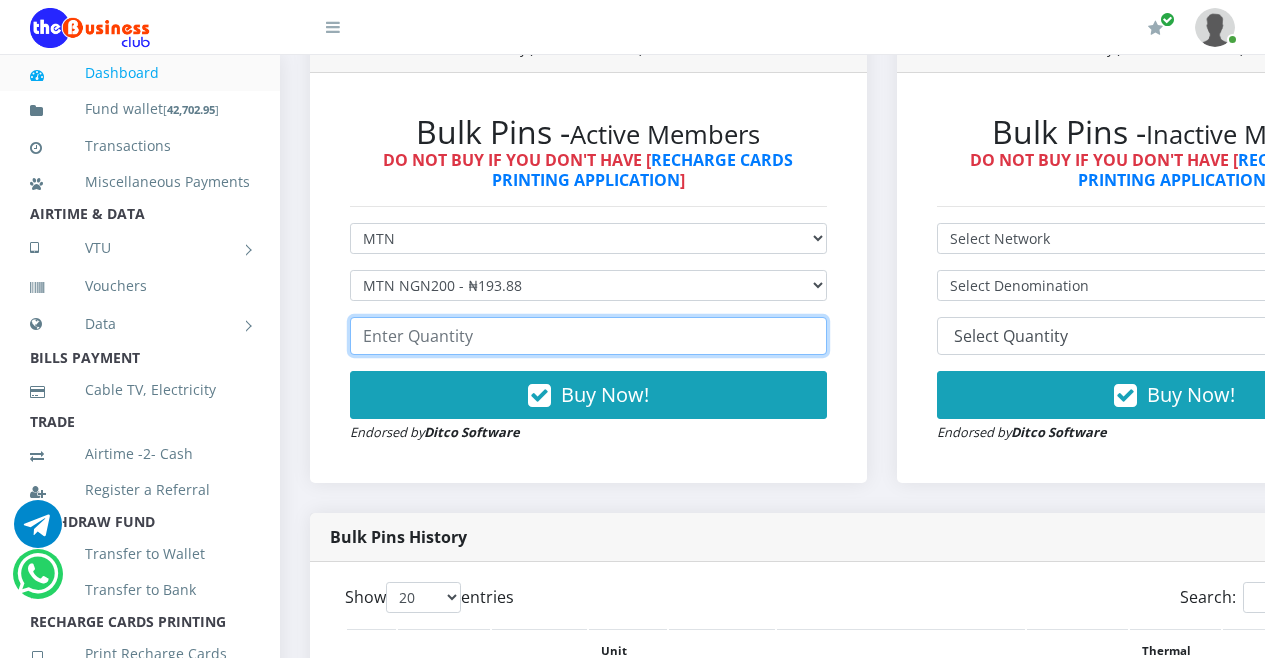 click at bounding box center (588, 336) 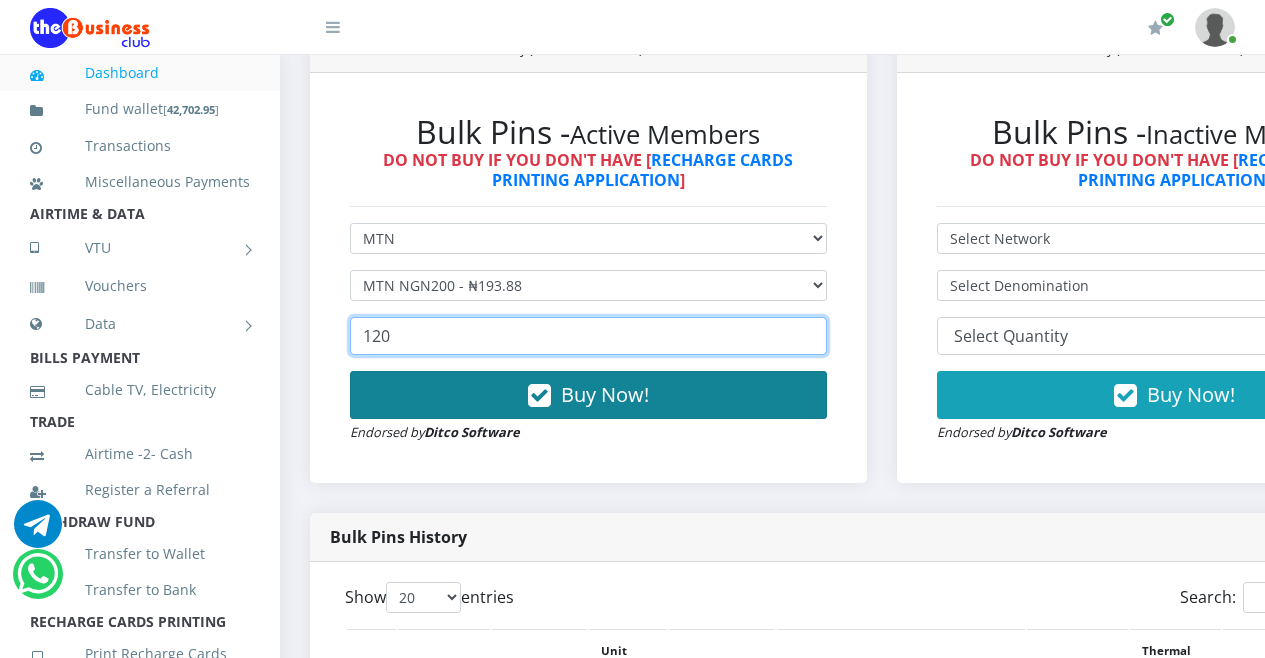 type on "120" 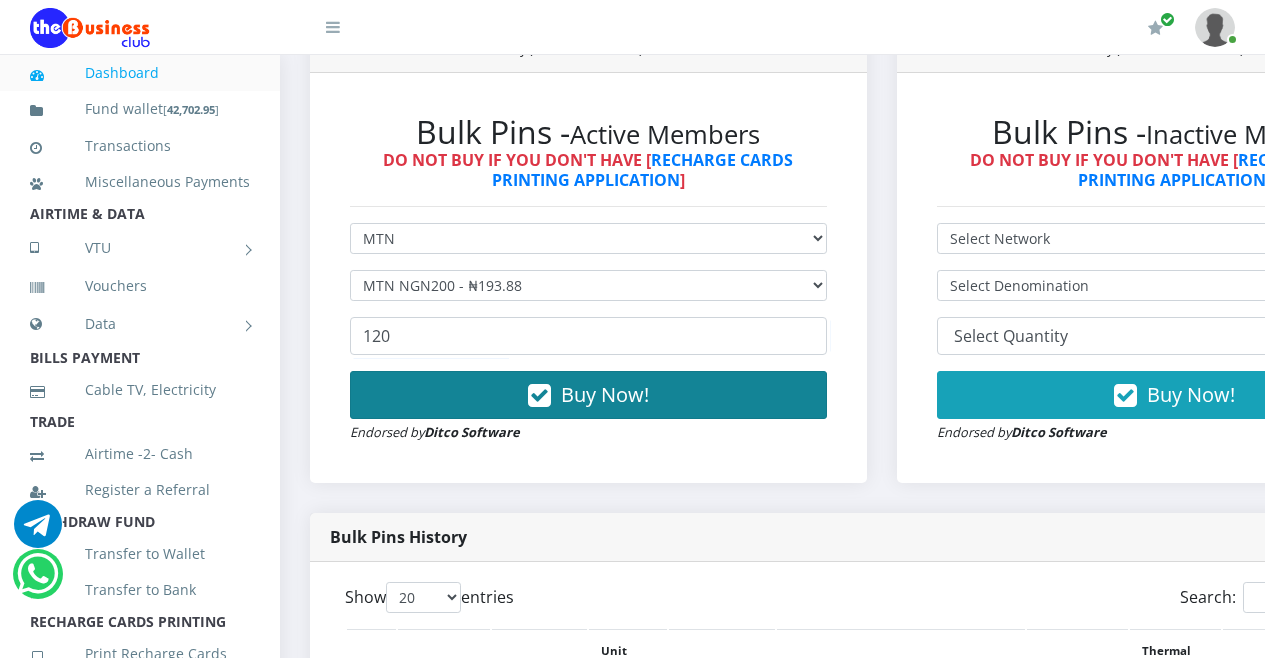 click at bounding box center [539, 396] 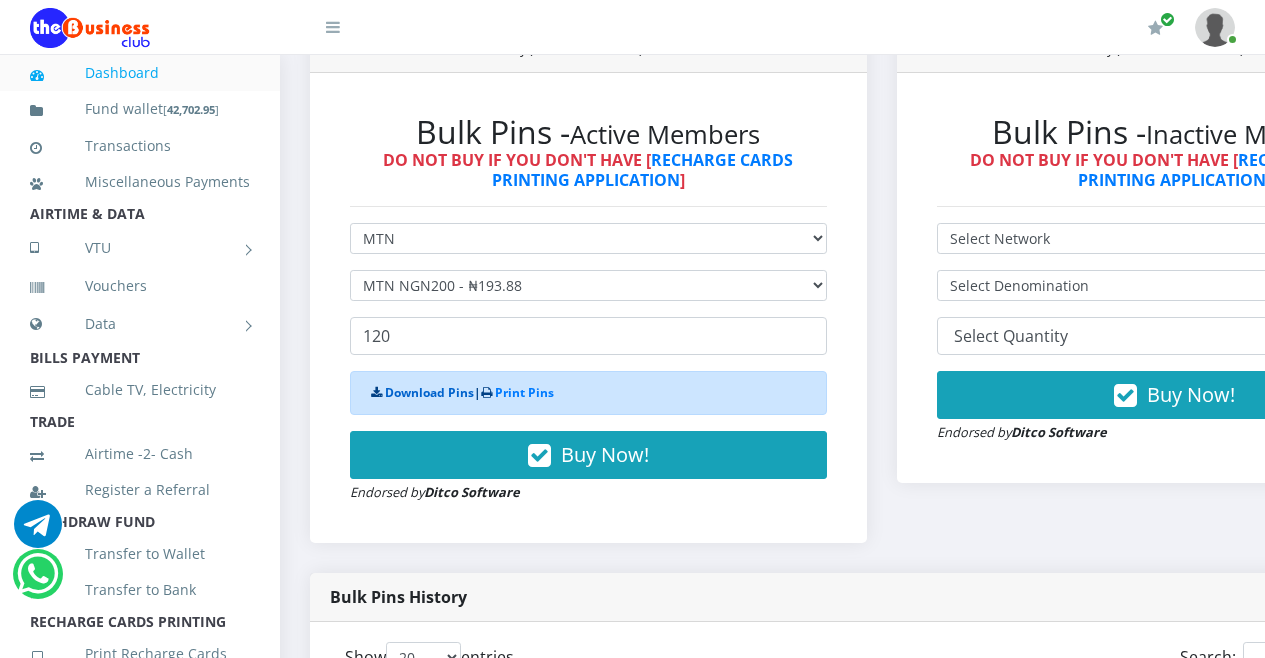click on "Download Pins" at bounding box center [429, 392] 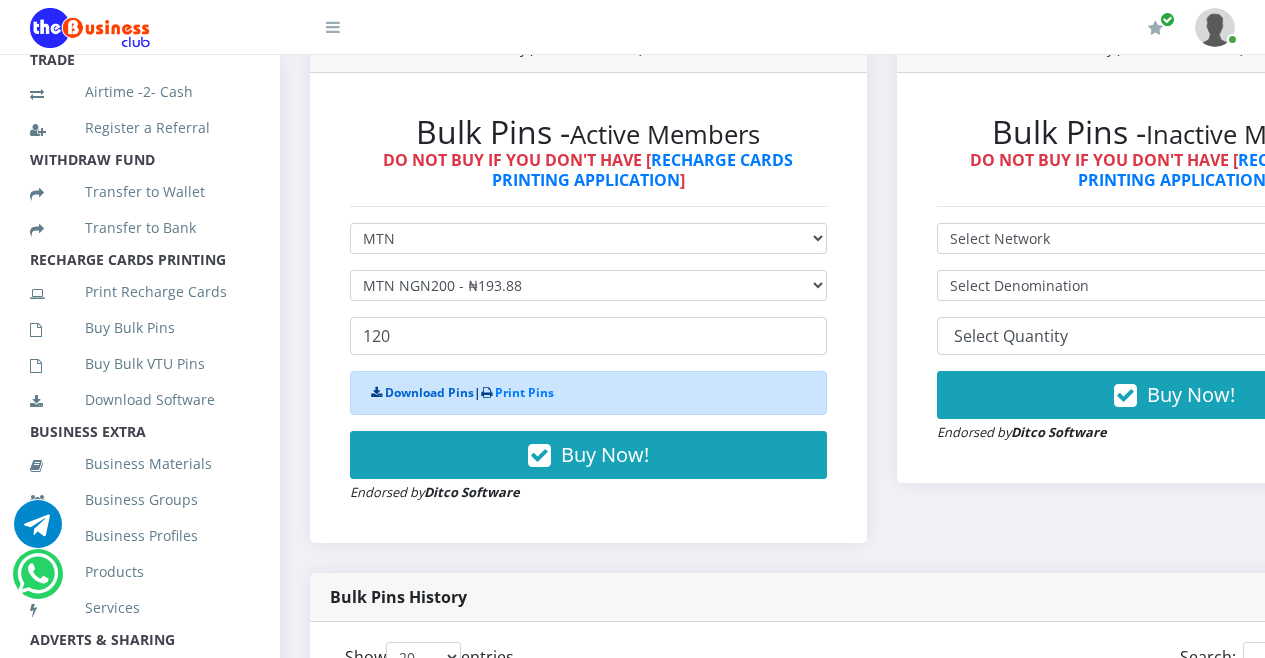 scroll, scrollTop: 369, scrollLeft: 0, axis: vertical 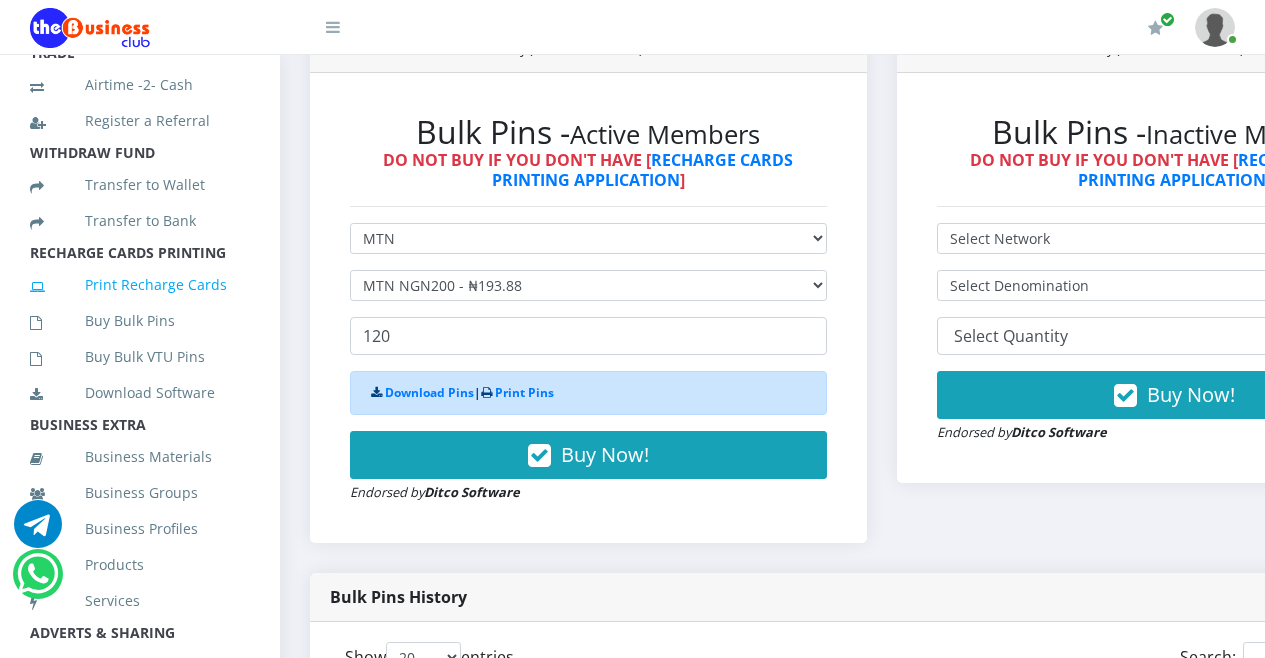 click on "Print Recharge Cards" at bounding box center (140, 285) 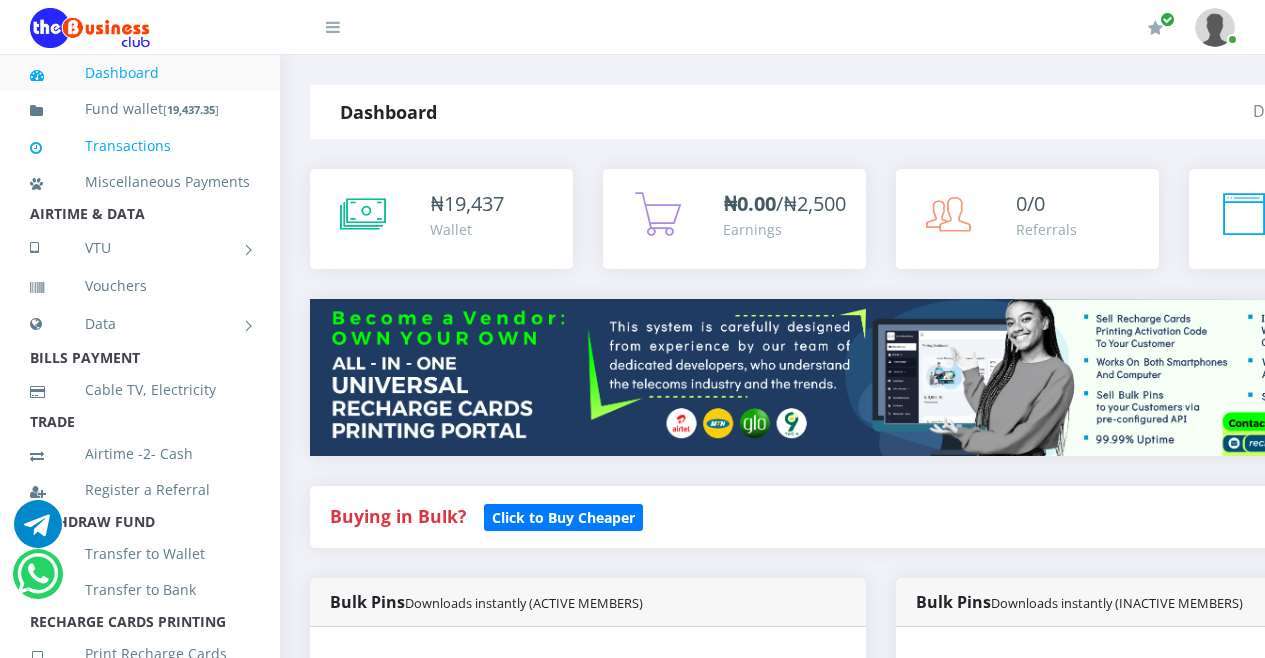 scroll, scrollTop: 0, scrollLeft: 0, axis: both 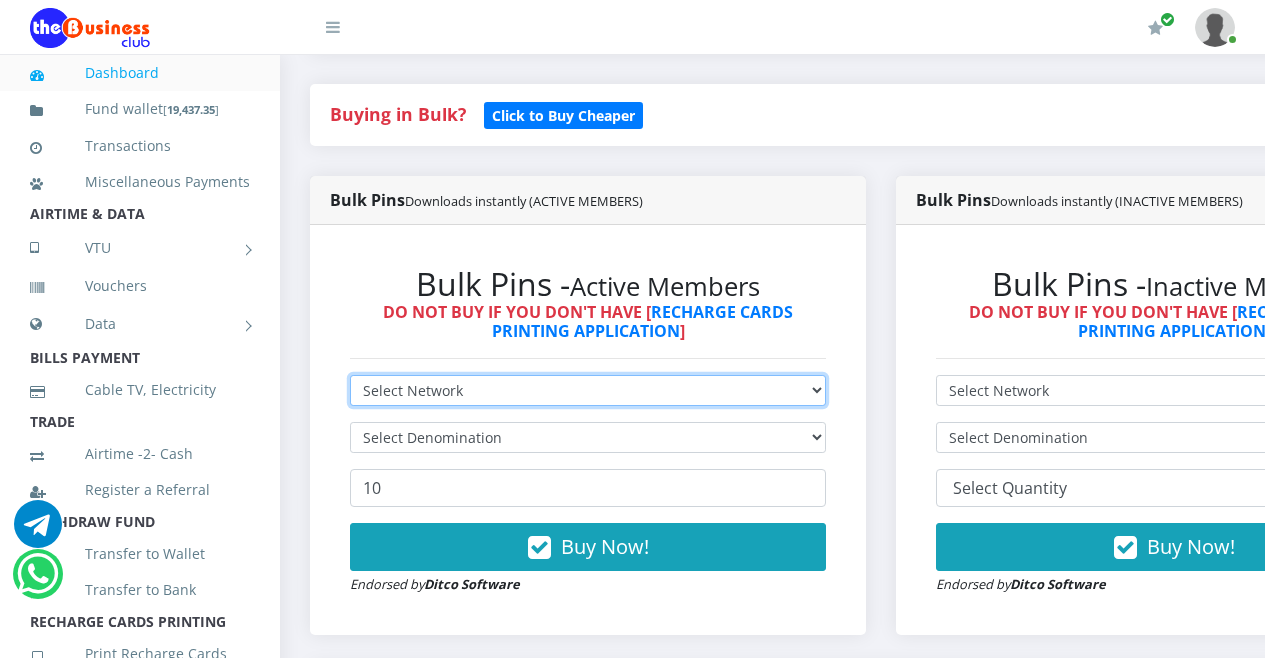 click on "Select Network
MTN
Globacom
9Mobile
Airtel" at bounding box center (588, 390) 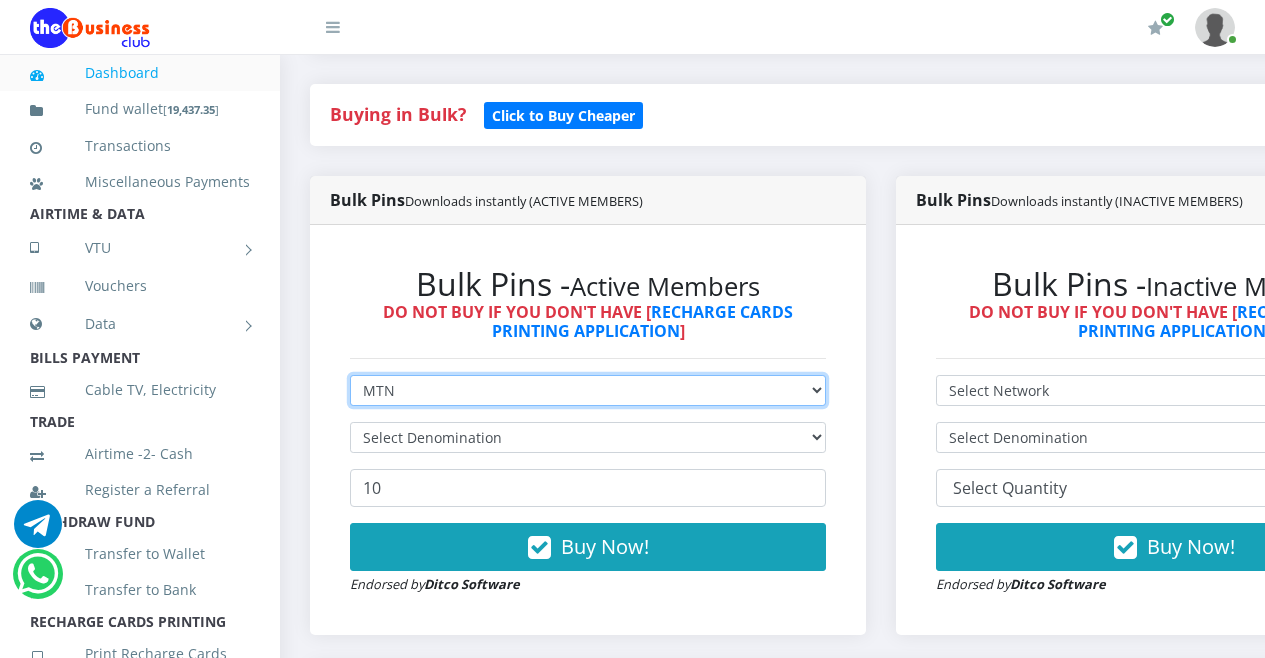 click on "Select Network
MTN
Globacom
9Mobile
Airtel" at bounding box center [588, 390] 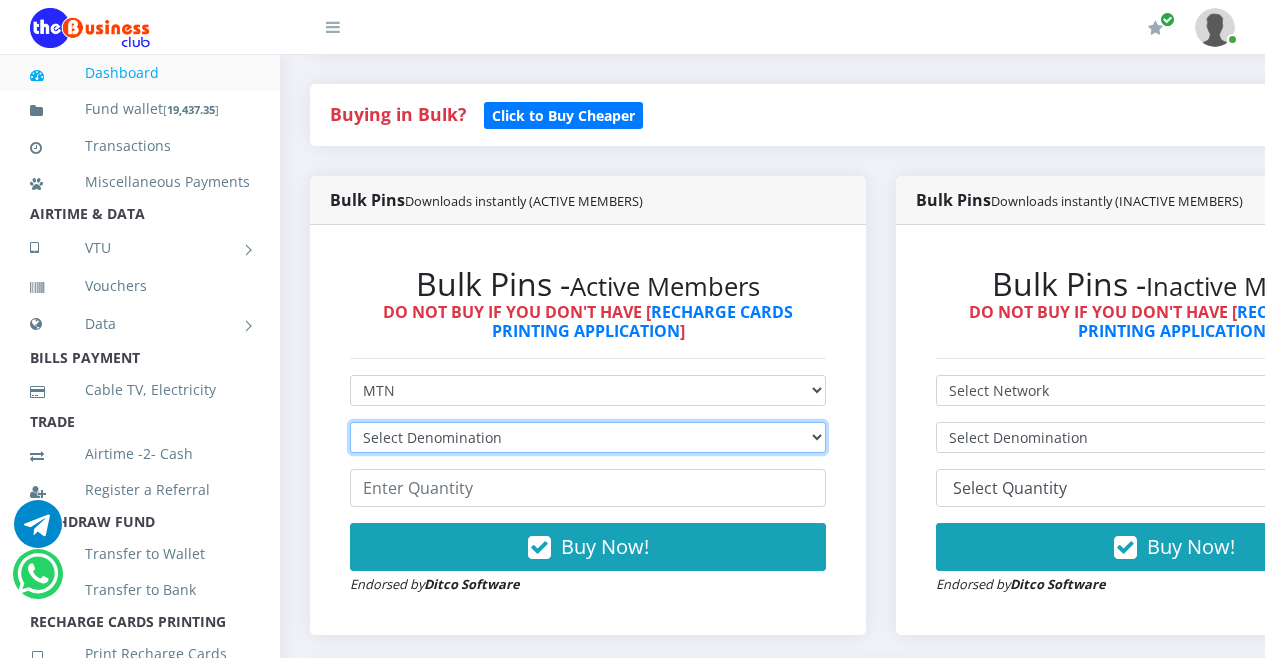 click on "Select Denomination MTN NGN100 - ₦96.94 MTN NGN200 - ₦193.88 MTN NGN400 - ₦387.76 MTN NGN500 - ₦484.70 MTN NGN1000 - ₦969.40 MTN NGN1500 - ₦1,454.10" at bounding box center [588, 437] 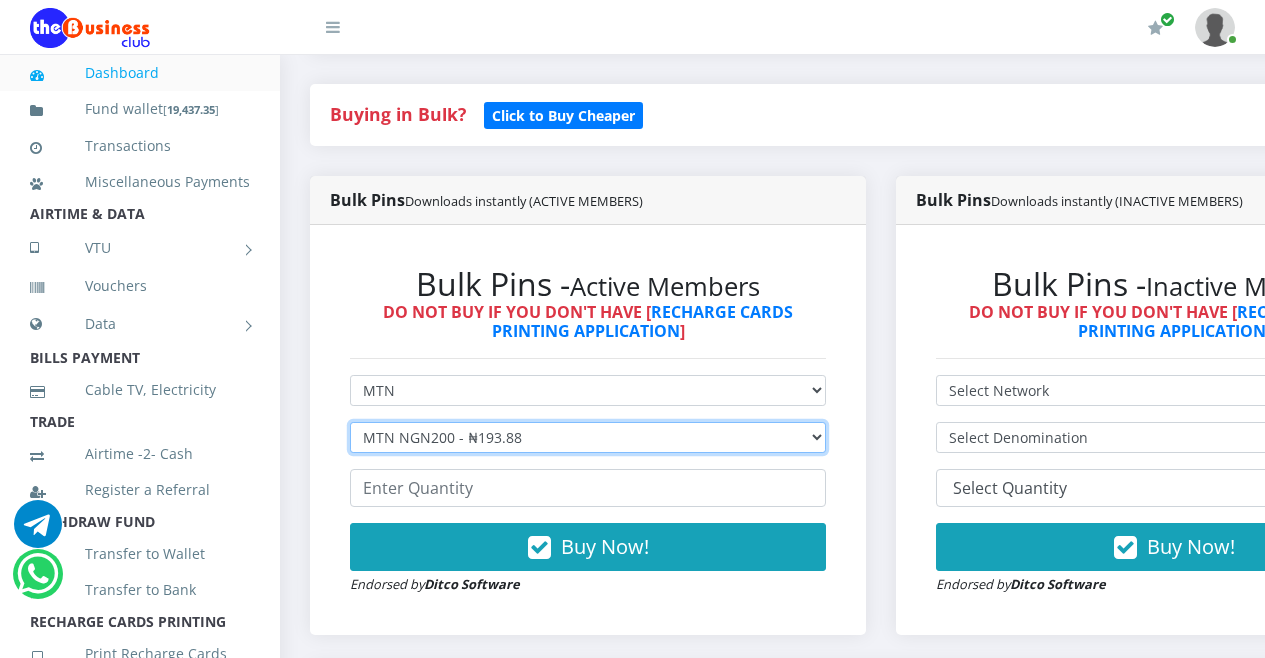 click on "Select Denomination MTN NGN100 - ₦96.94 MTN NGN200 - ₦193.88 MTN NGN400 - ₦387.76 MTN NGN500 - ₦484.70 MTN NGN1000 - ₦969.40 MTN NGN1500 - ₦1,454.10" at bounding box center [588, 437] 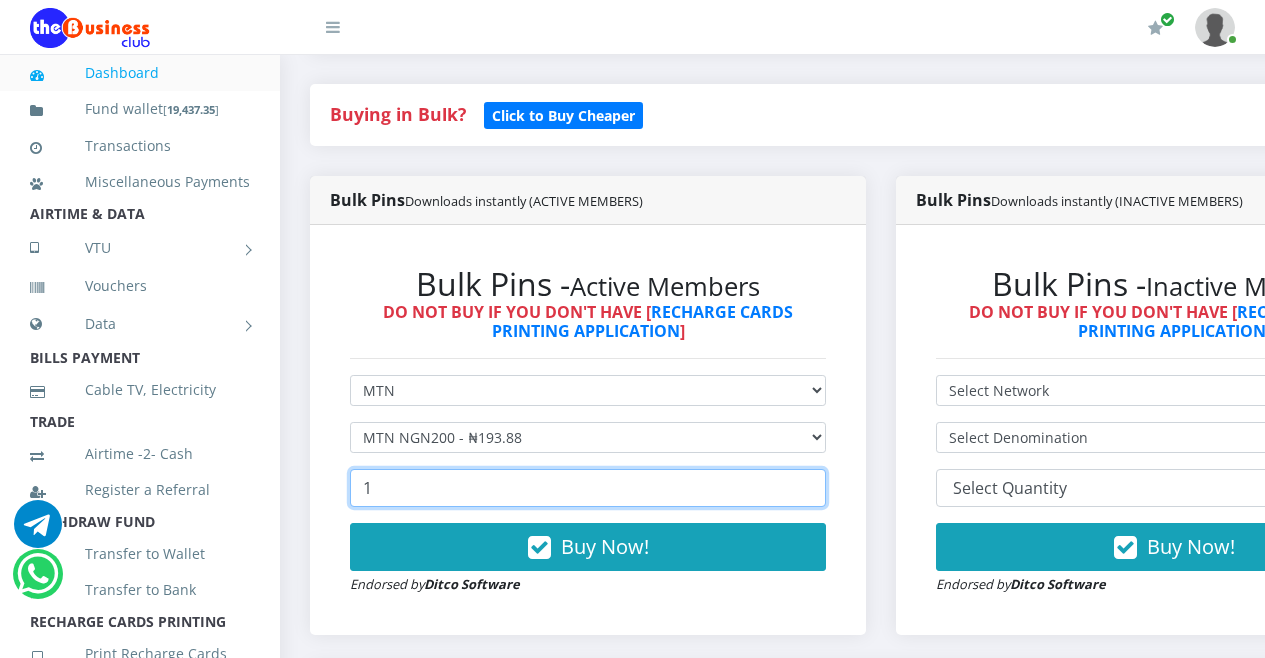 type on "1" 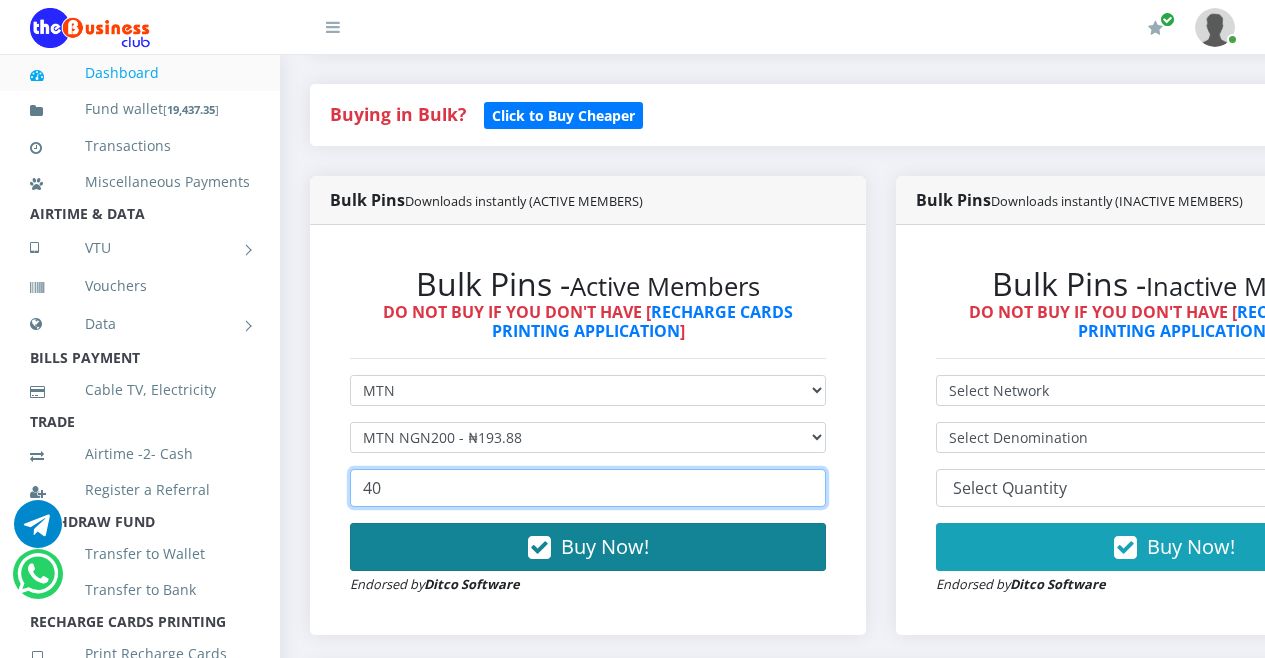 type on "40" 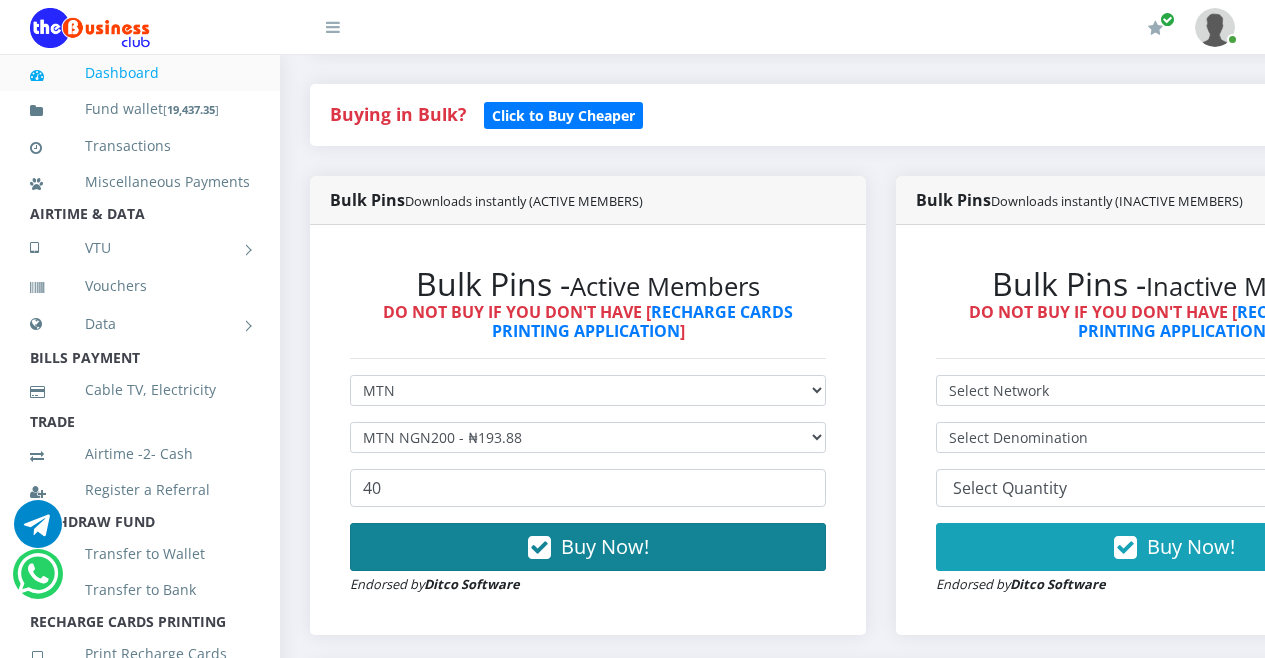 click at bounding box center [539, 548] 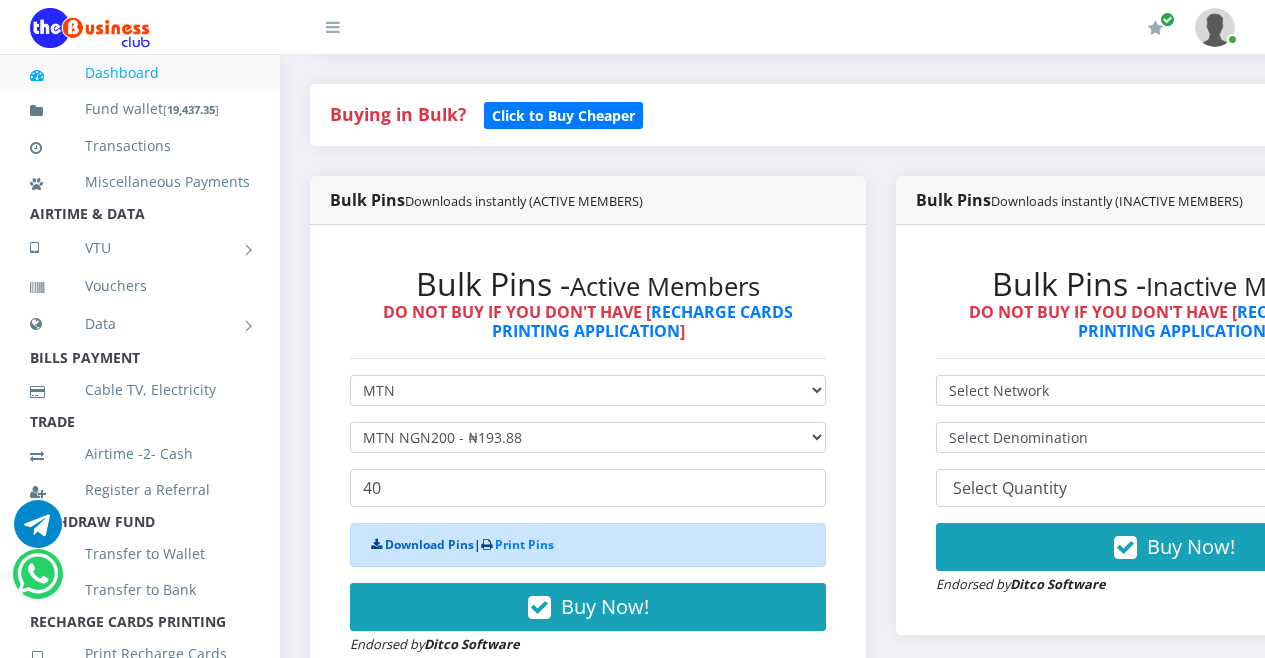 click on "Download Pins" at bounding box center [429, 544] 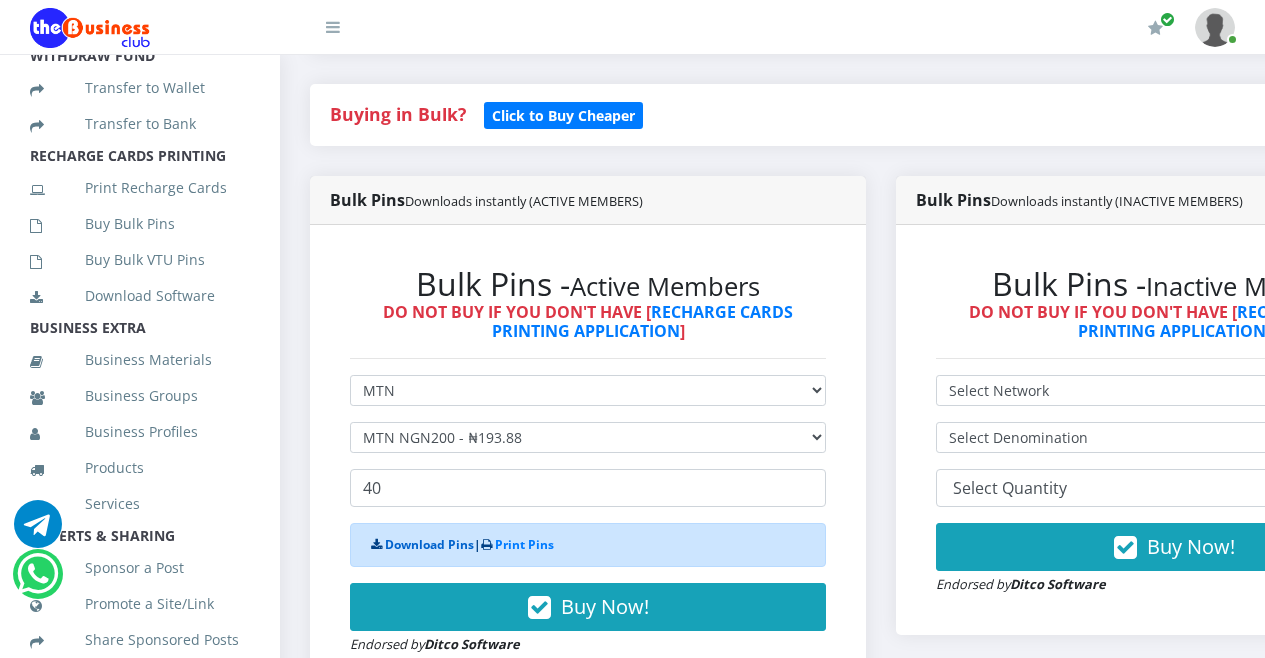 scroll, scrollTop: 471, scrollLeft: 0, axis: vertical 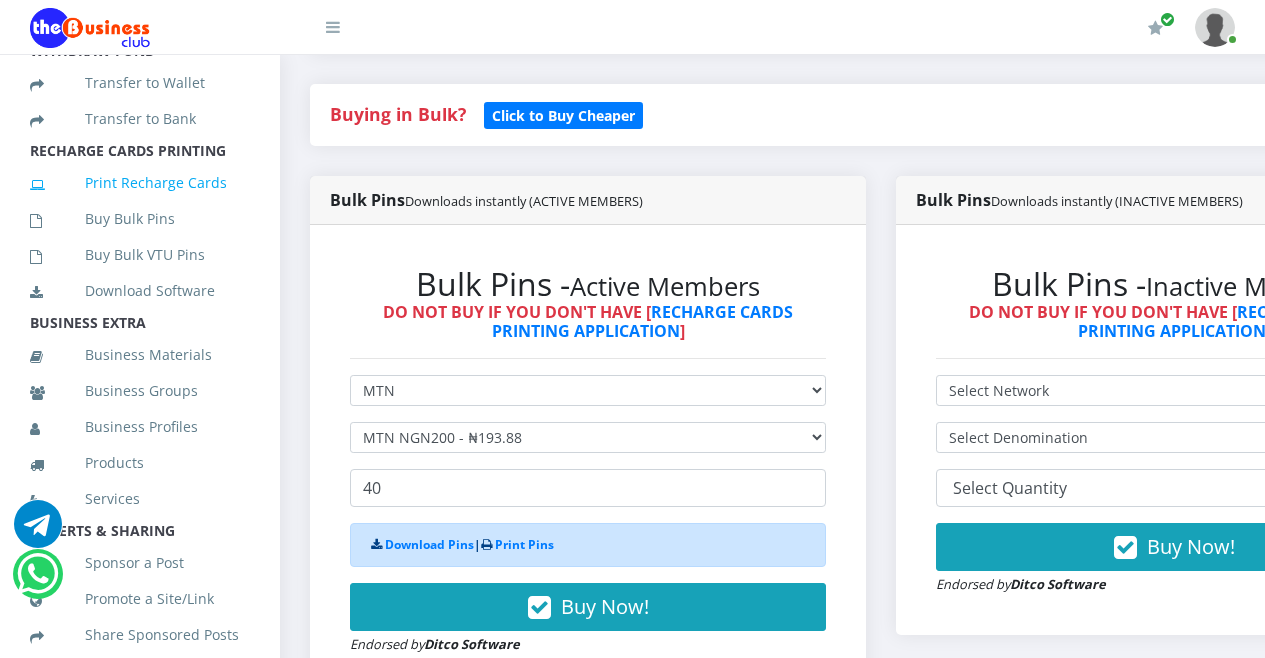 click on "Print Recharge Cards" at bounding box center (140, 183) 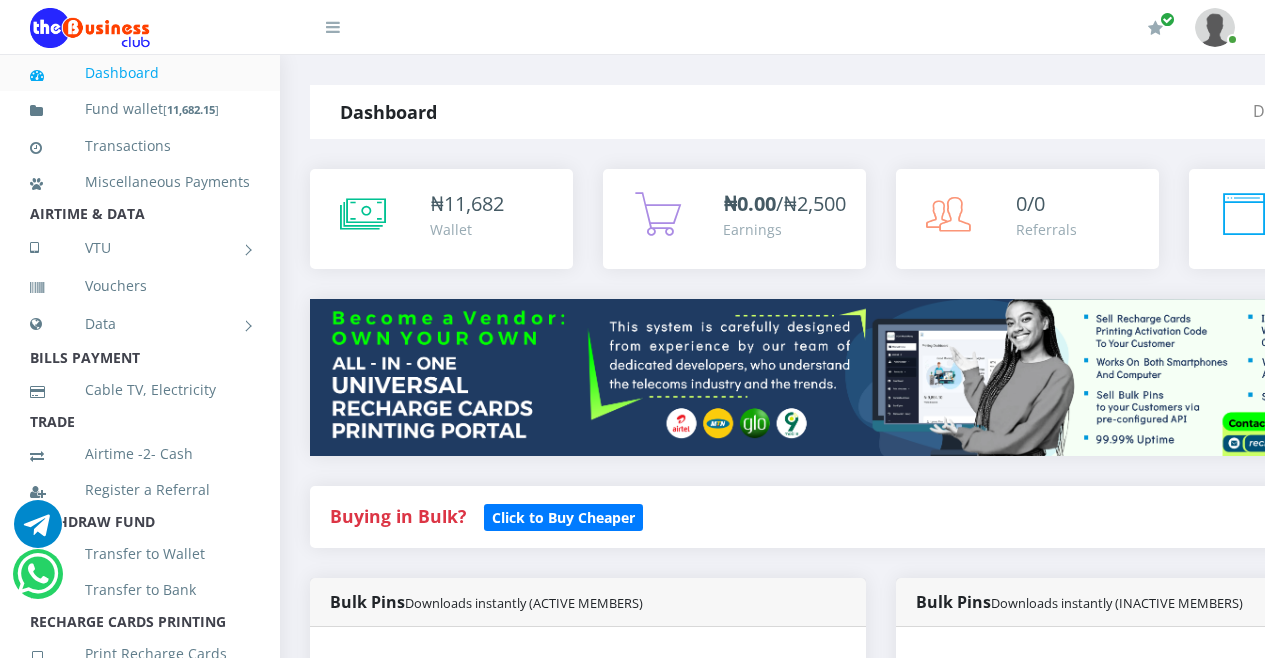scroll, scrollTop: 0, scrollLeft: 0, axis: both 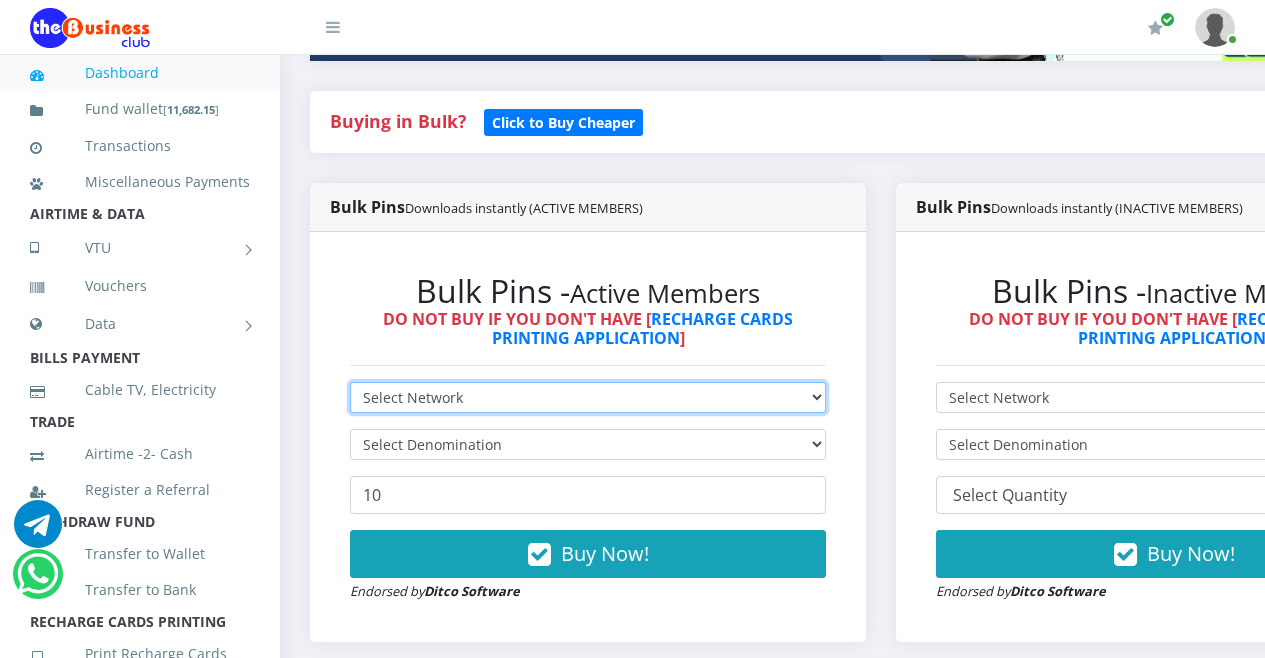 click on "Select Network
MTN
Globacom
9Mobile
Airtel" at bounding box center (588, 397) 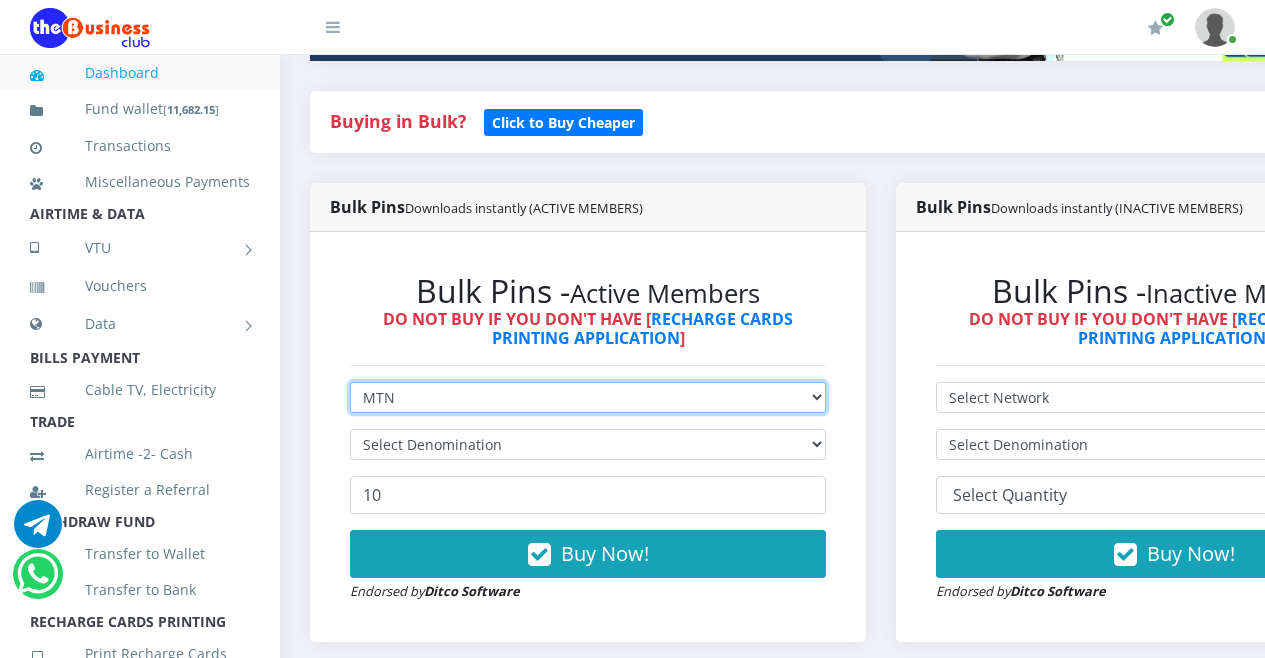 click on "Select Network
MTN
Globacom
9Mobile
Airtel" at bounding box center [588, 397] 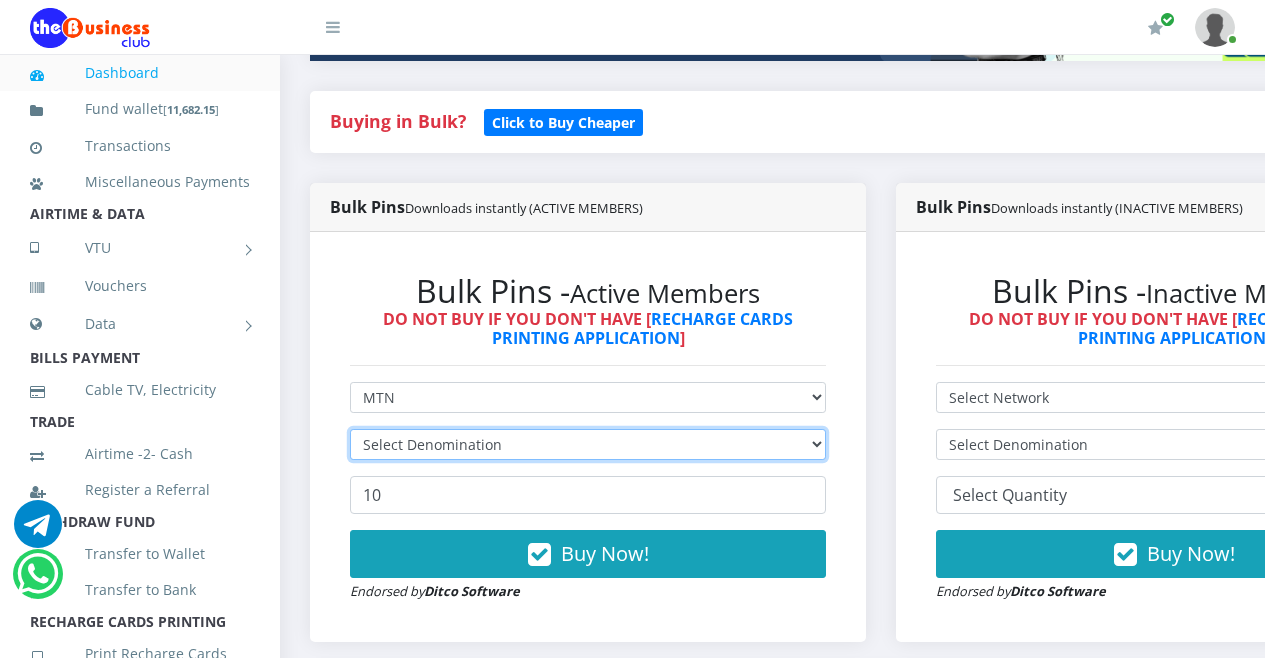 click on "Select Denomination" at bounding box center (588, 444) 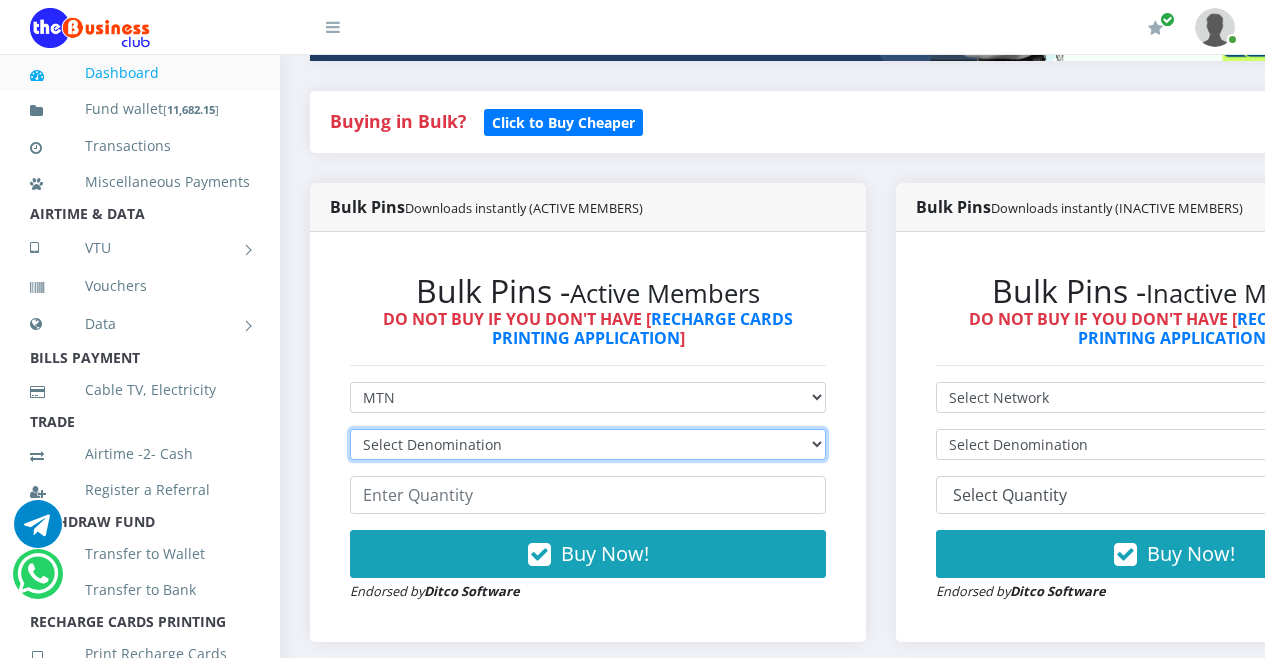 select on "96.94-100" 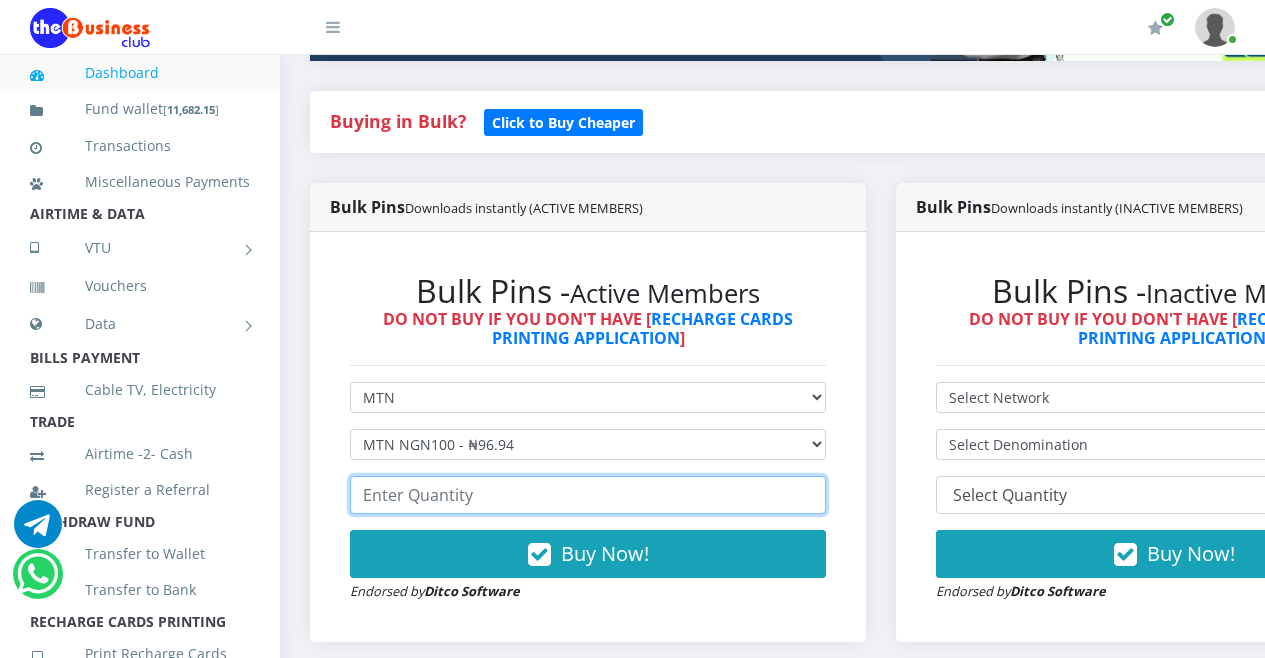 click at bounding box center [588, 495] 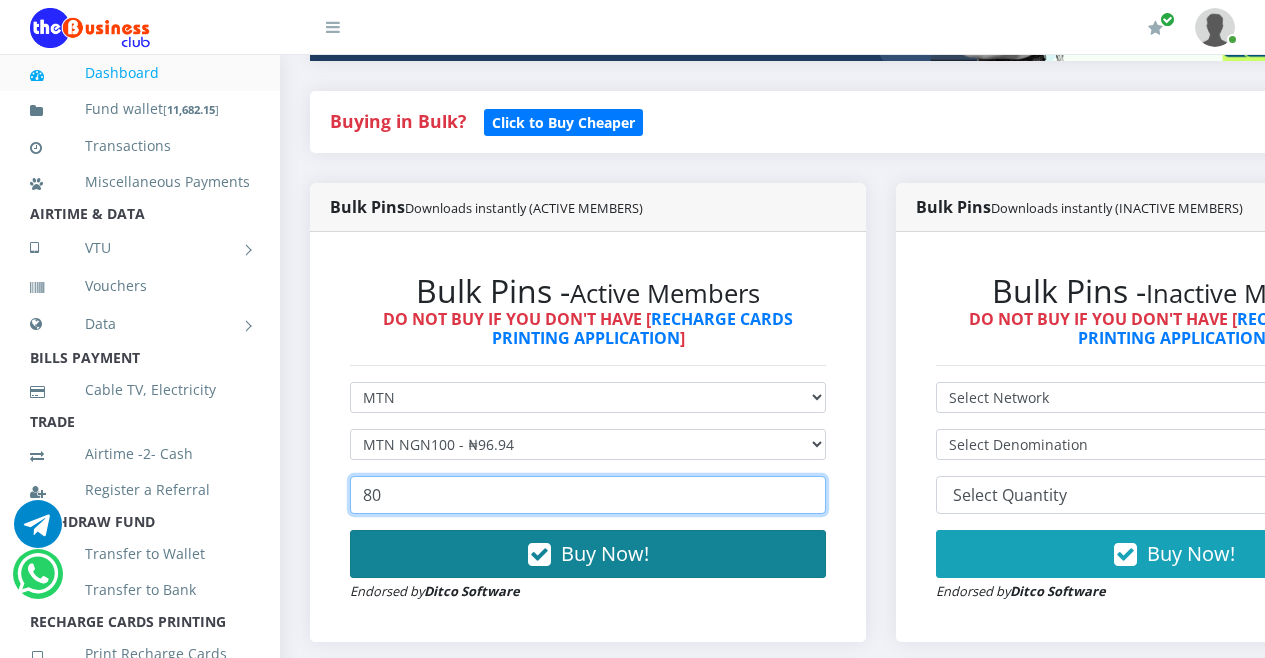 type on "80" 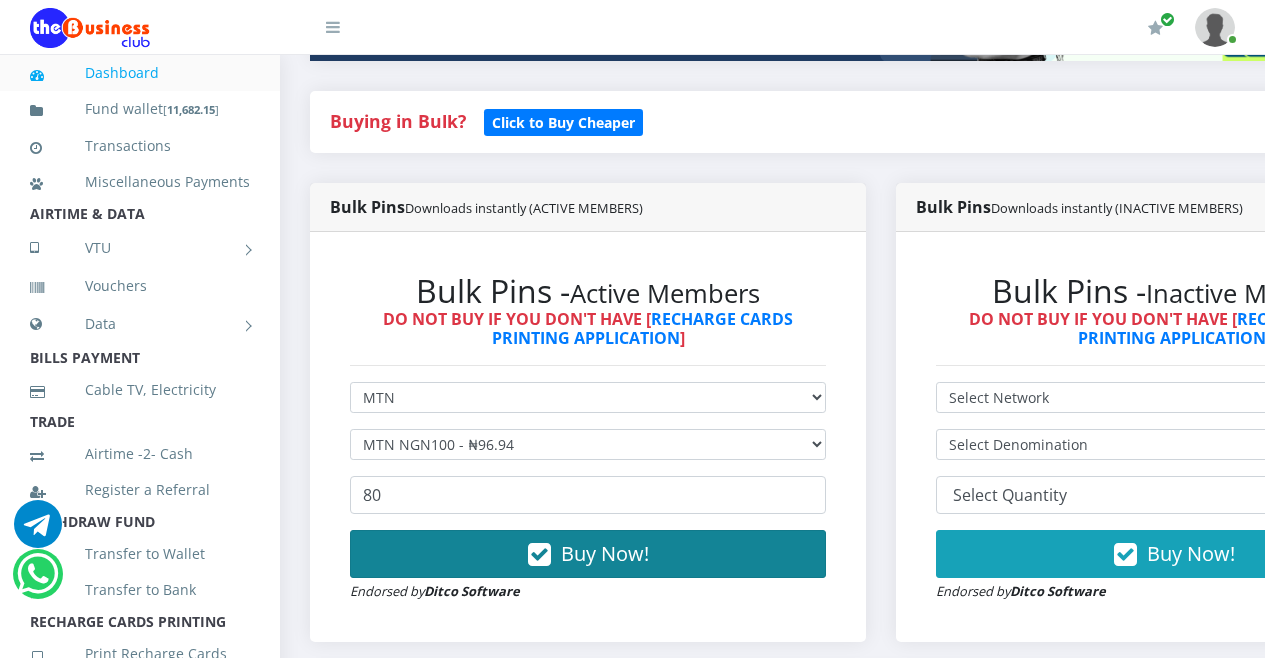 click at bounding box center (539, 555) 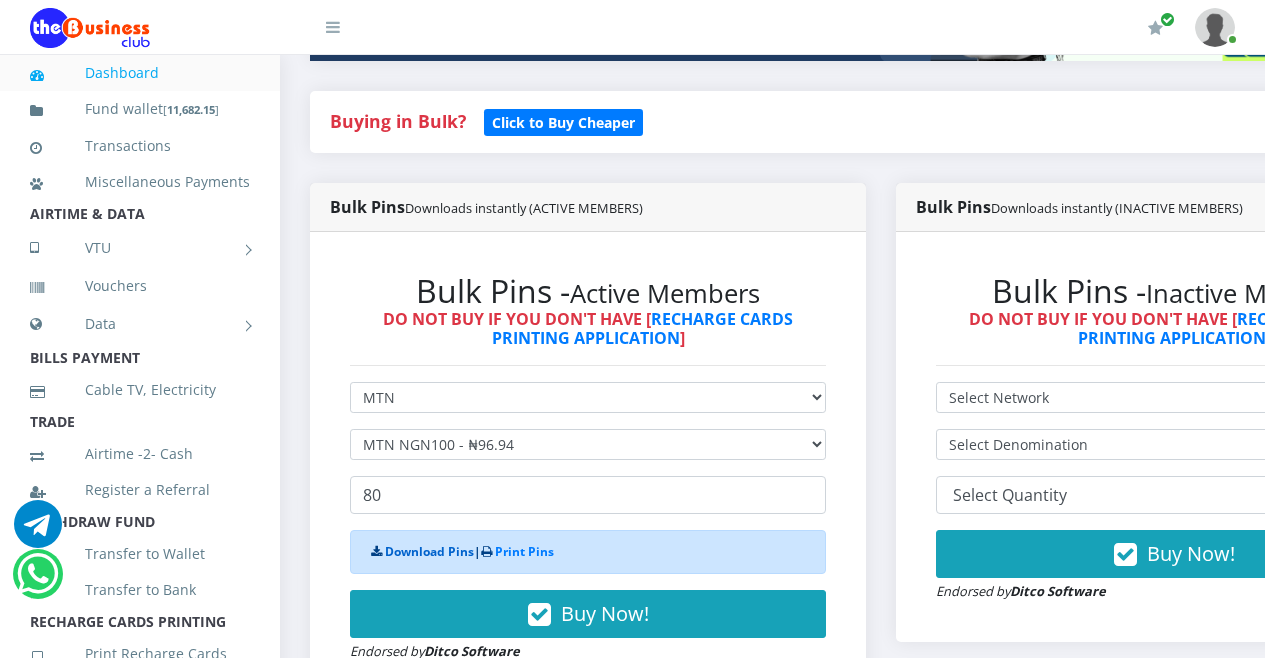 click on "Download Pins" at bounding box center [429, 551] 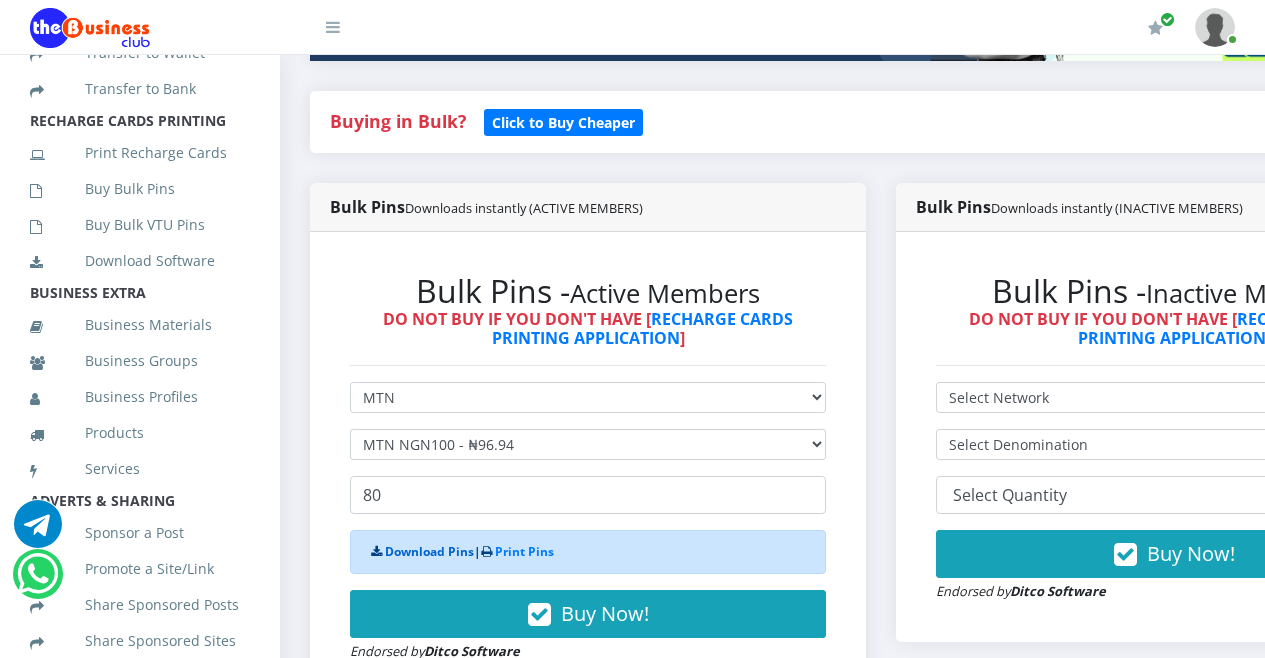 scroll, scrollTop: 569, scrollLeft: 0, axis: vertical 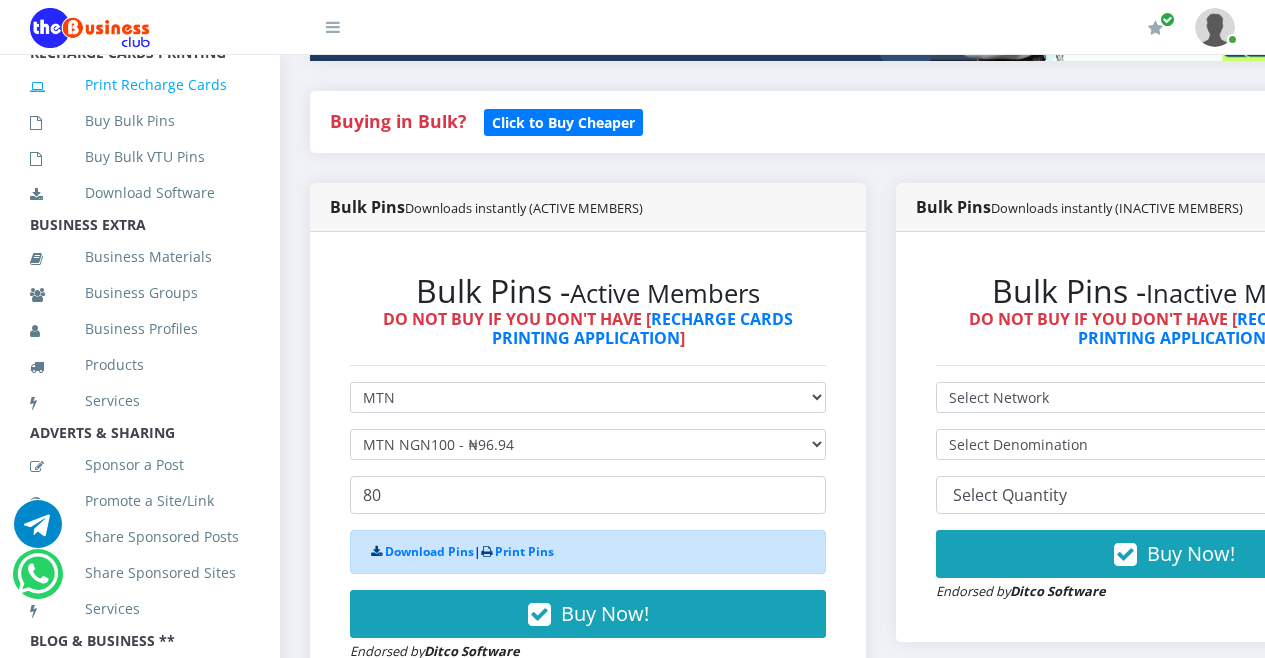 click on "Print Recharge Cards" at bounding box center (140, 85) 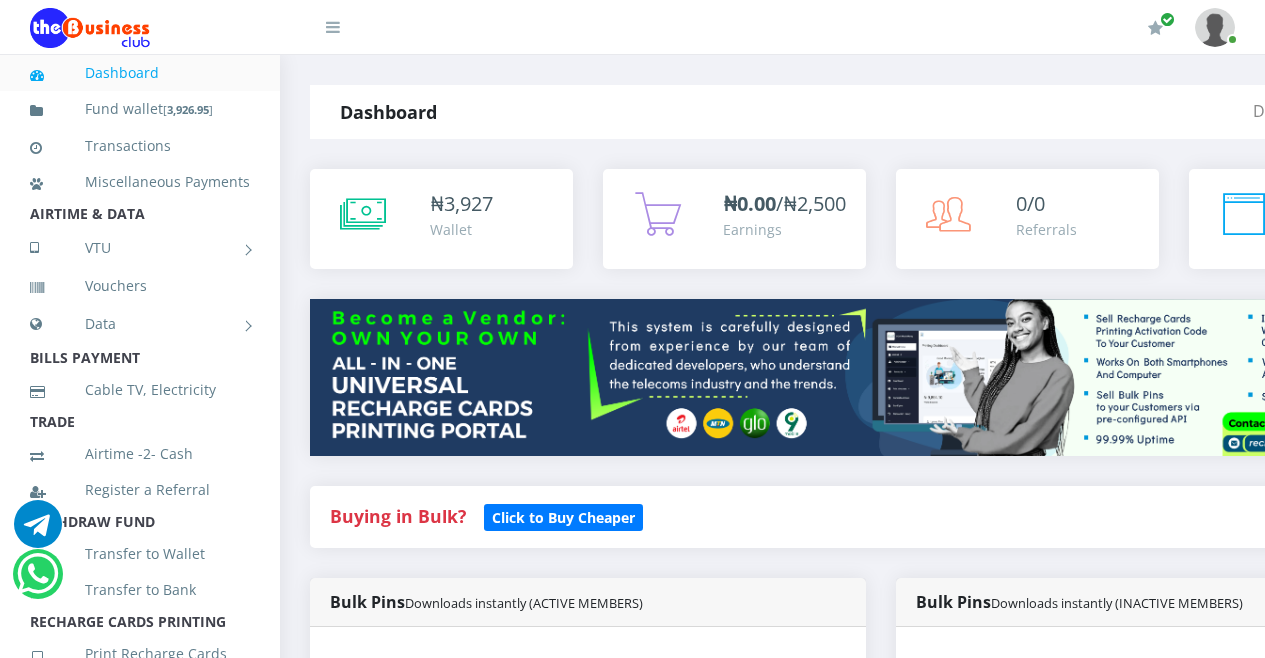 scroll, scrollTop: 0, scrollLeft: 0, axis: both 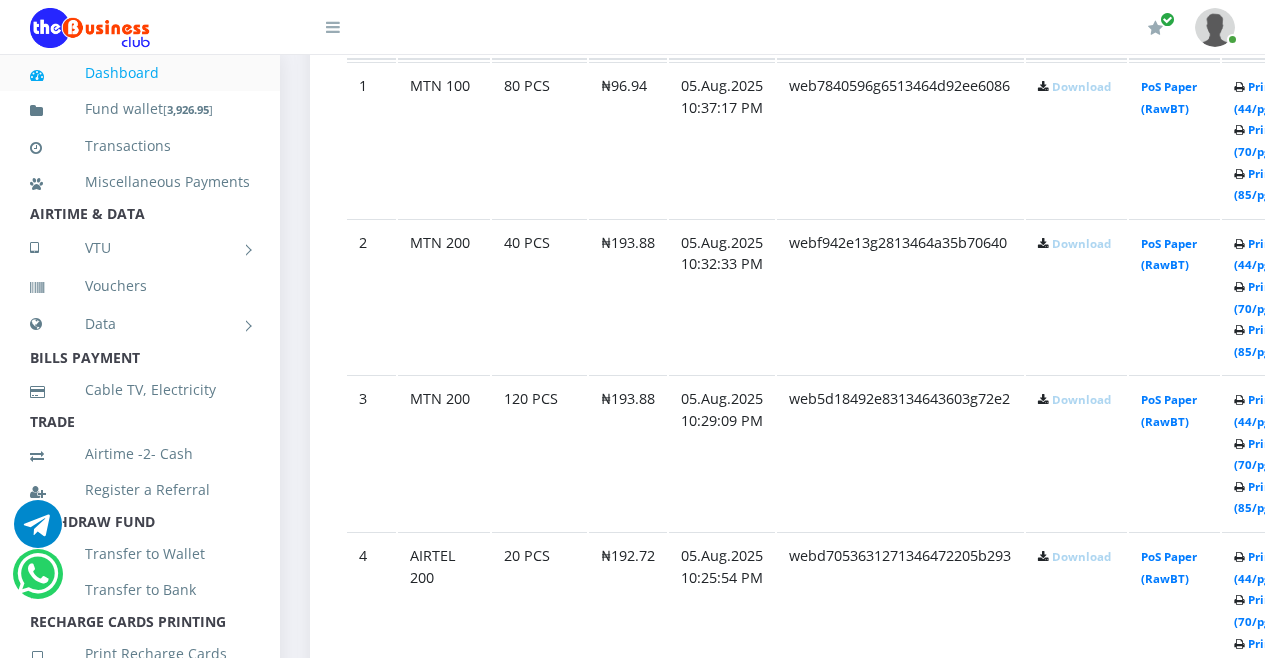 click on "Download" at bounding box center [1081, 86] 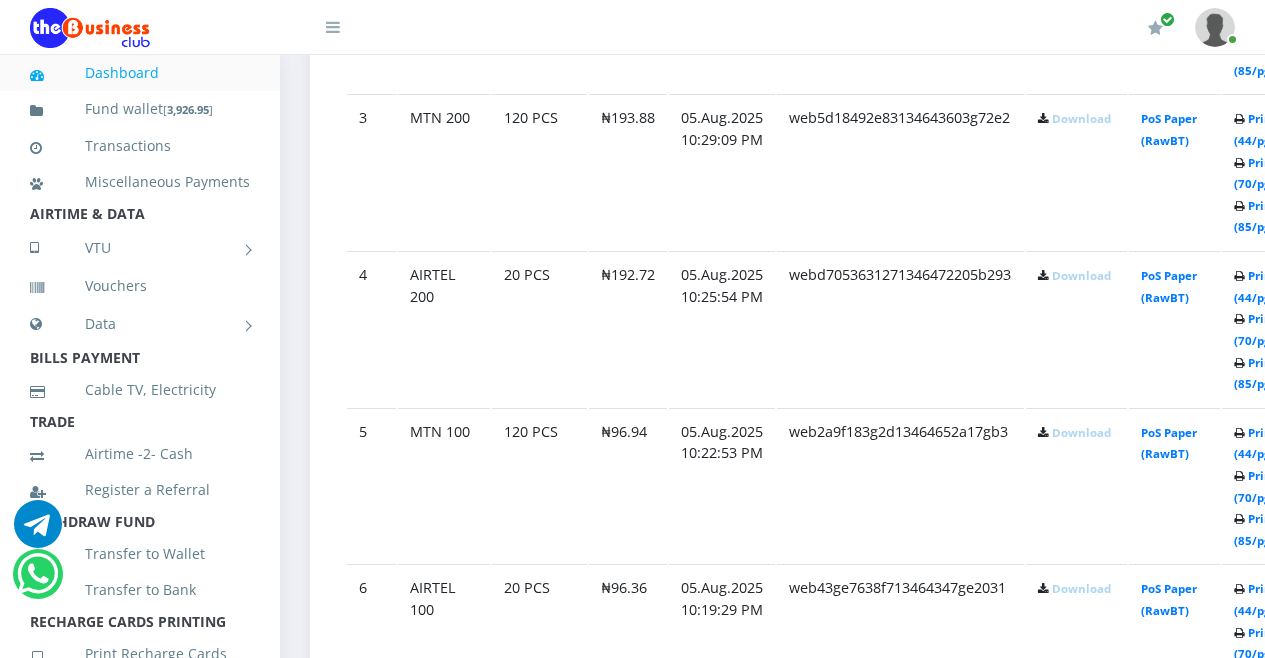 scroll, scrollTop: 1602, scrollLeft: 0, axis: vertical 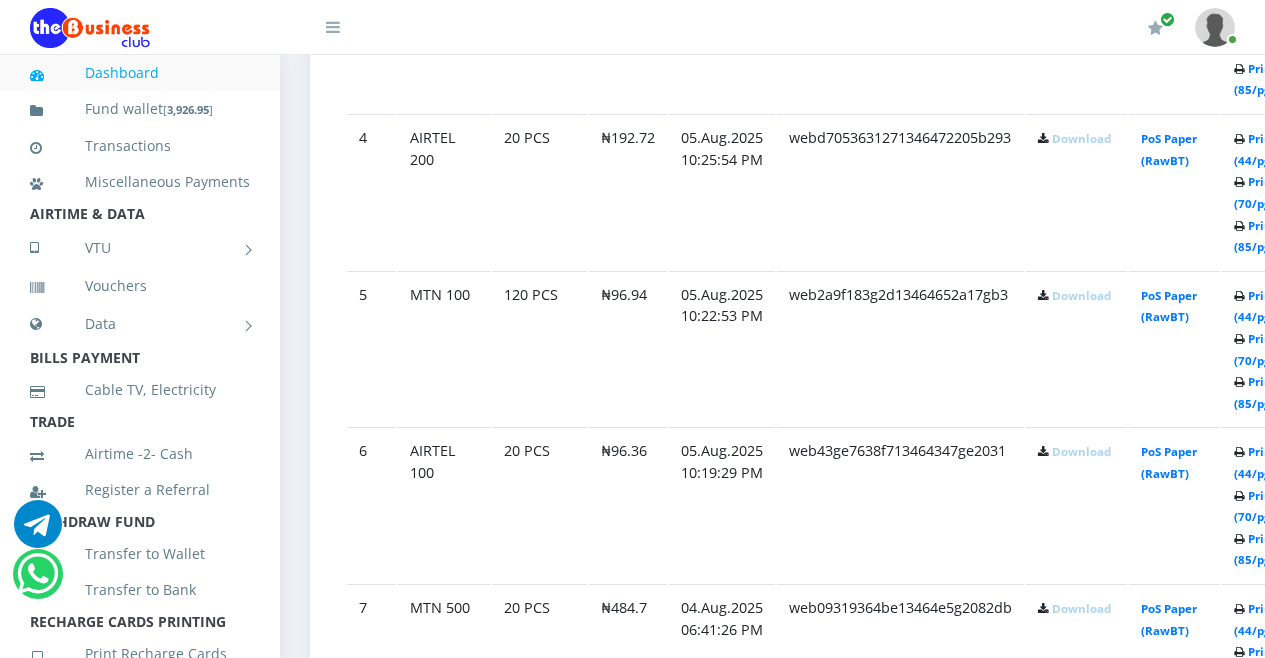 click on "Download" at bounding box center [1081, 295] 